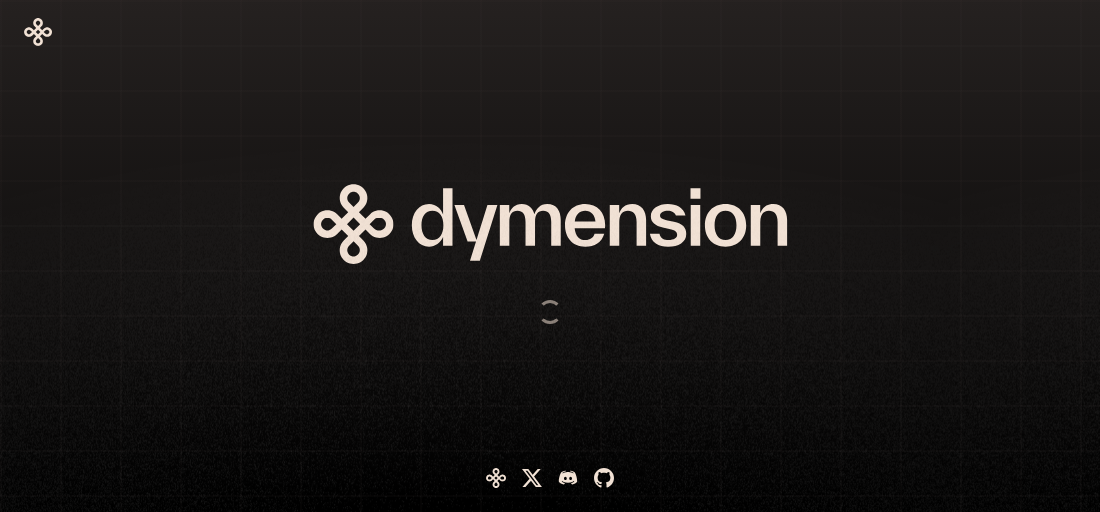 scroll, scrollTop: 0, scrollLeft: 0, axis: both 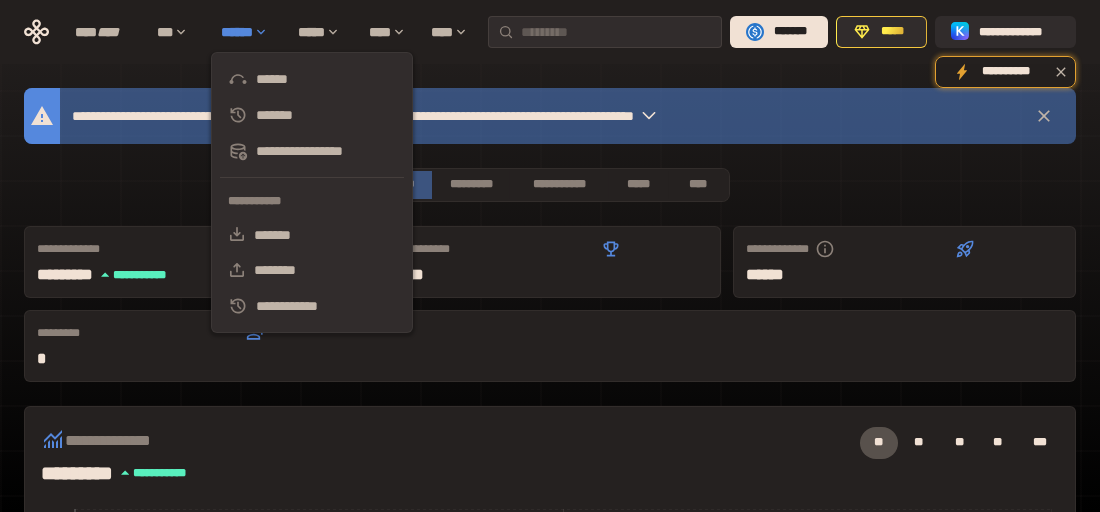 click on "******" at bounding box center [249, 32] 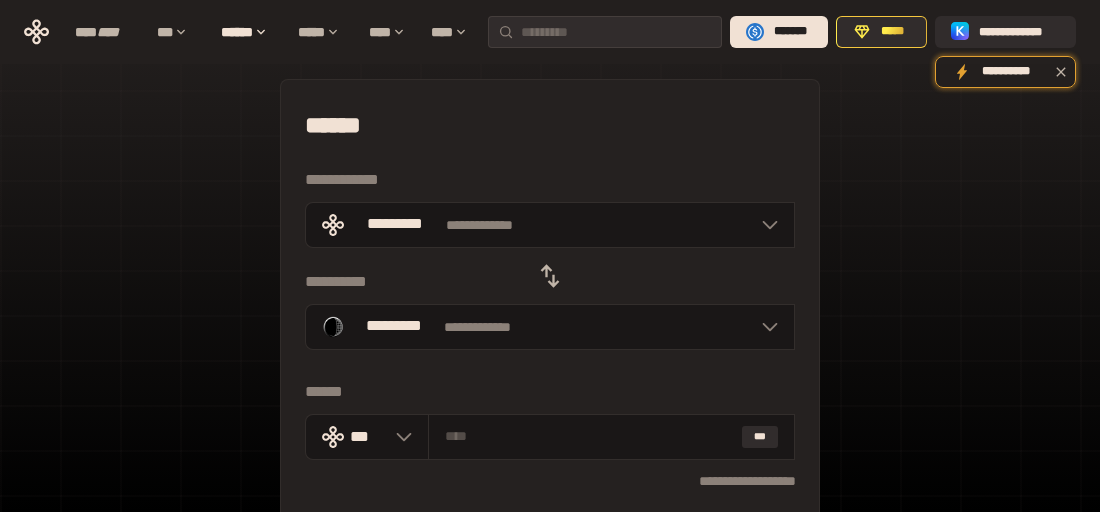 scroll, scrollTop: 0, scrollLeft: 0, axis: both 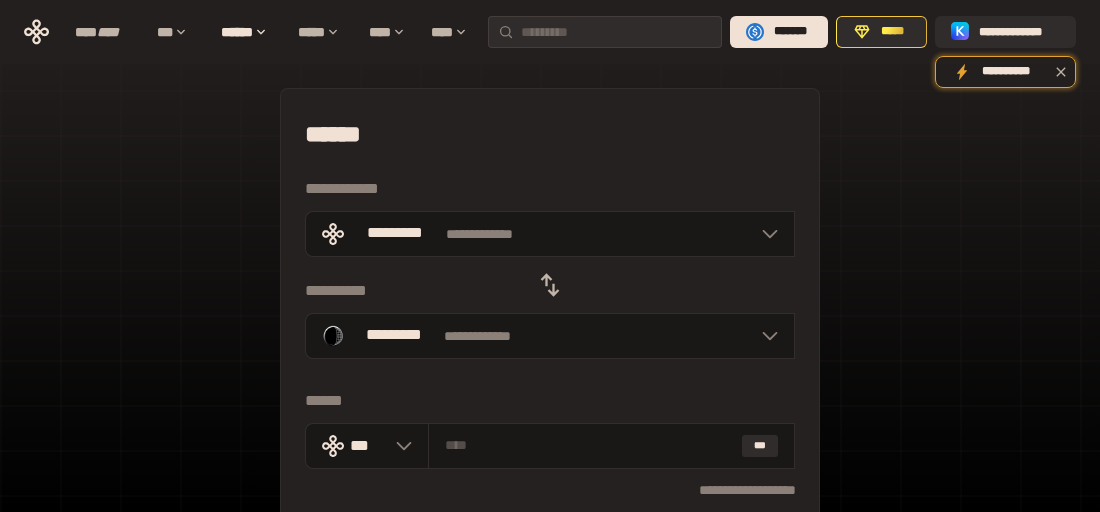 click 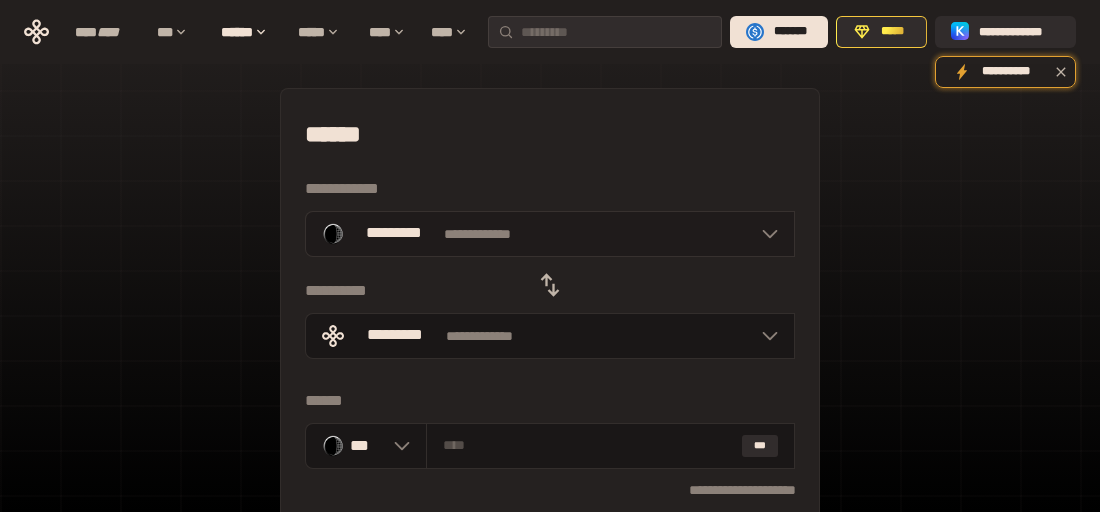 click 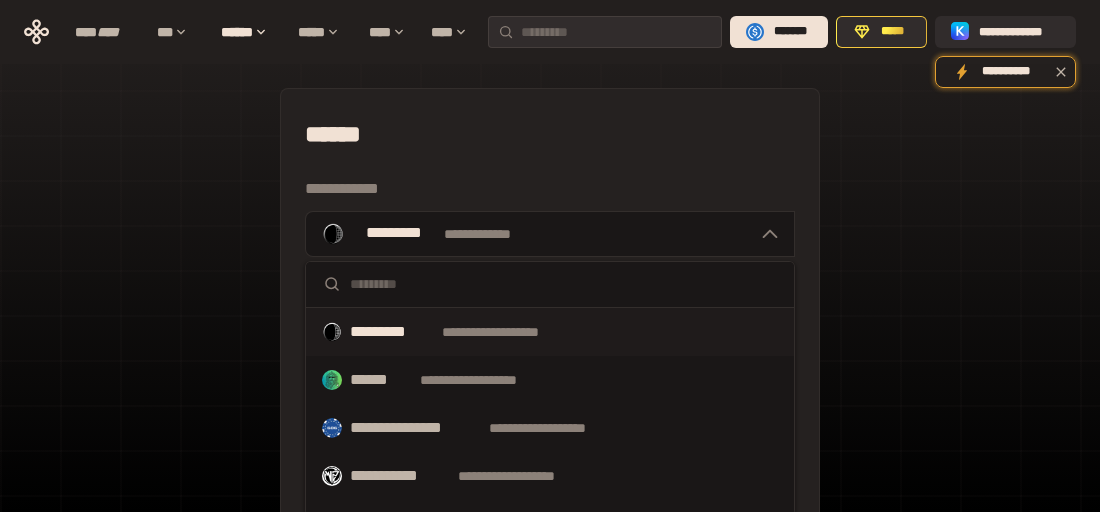 click at bounding box center (564, 284) 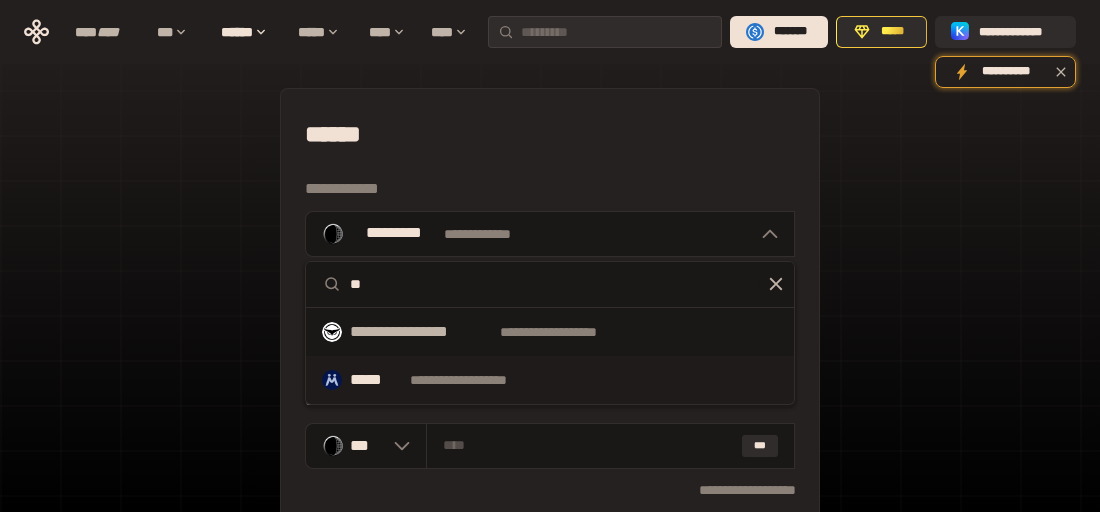 type on "**" 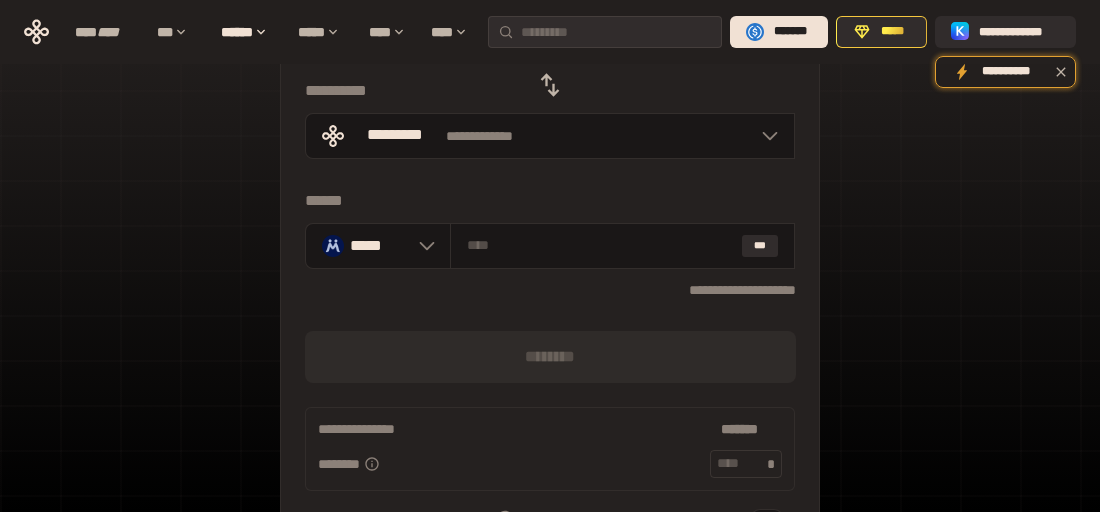 scroll, scrollTop: 100, scrollLeft: 0, axis: vertical 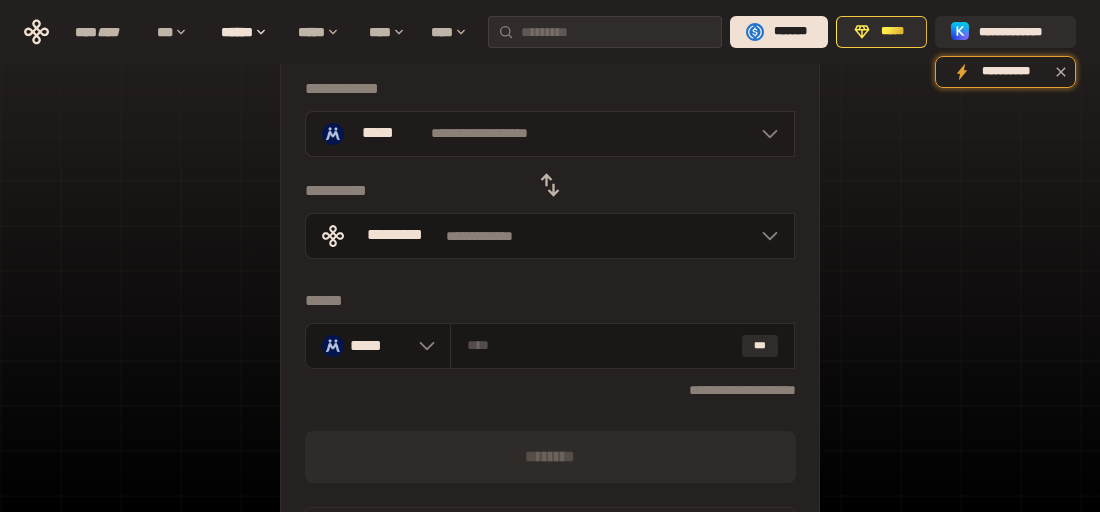 click on "**********" at bounding box center [480, 134] 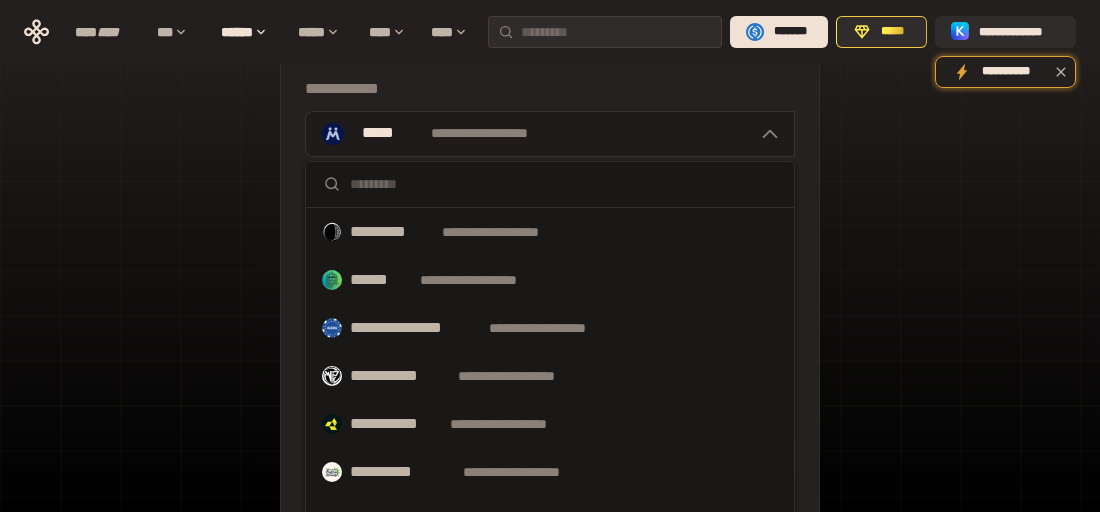 click on "**********" at bounding box center (480, 134) 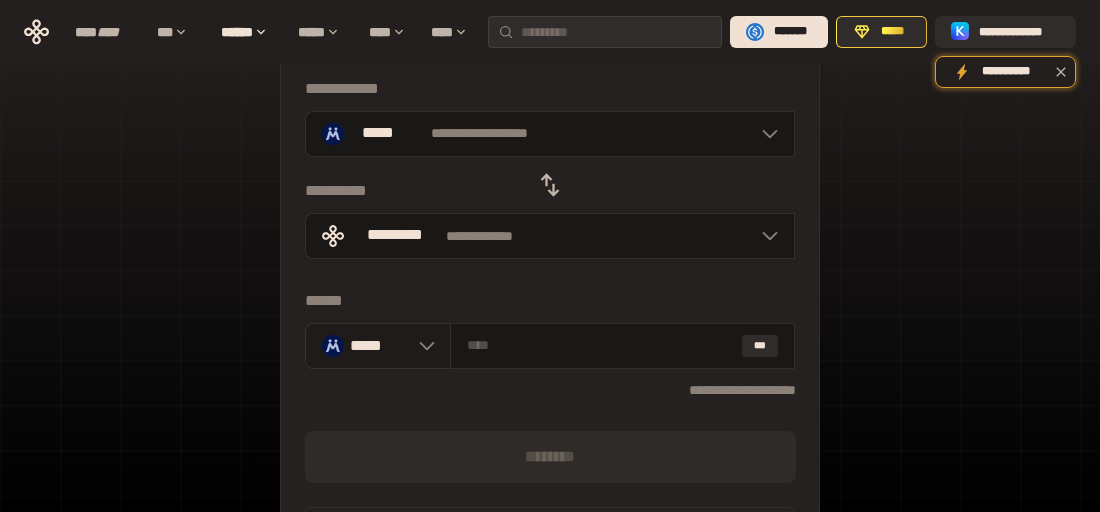click 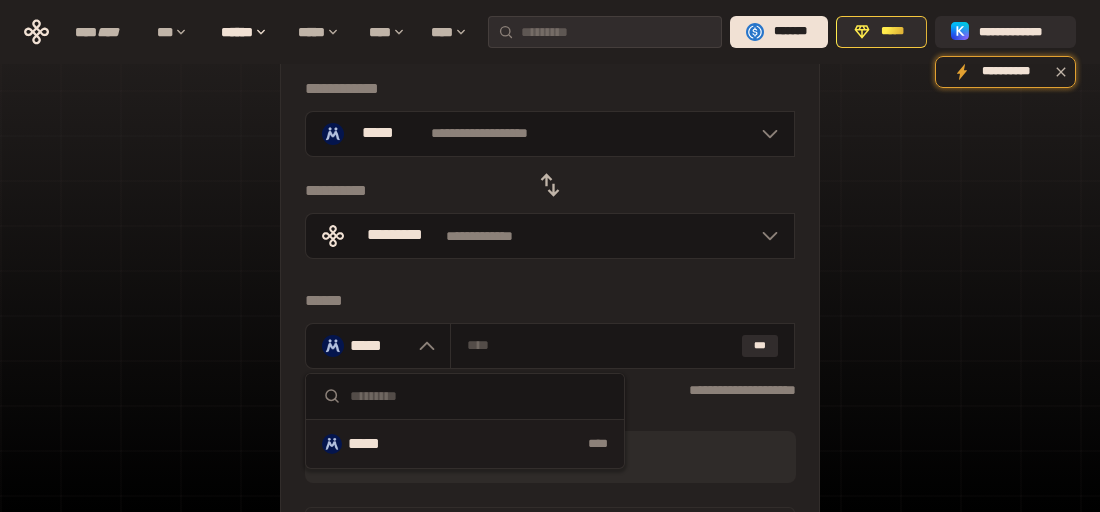click on "***** ****" at bounding box center (465, 444) 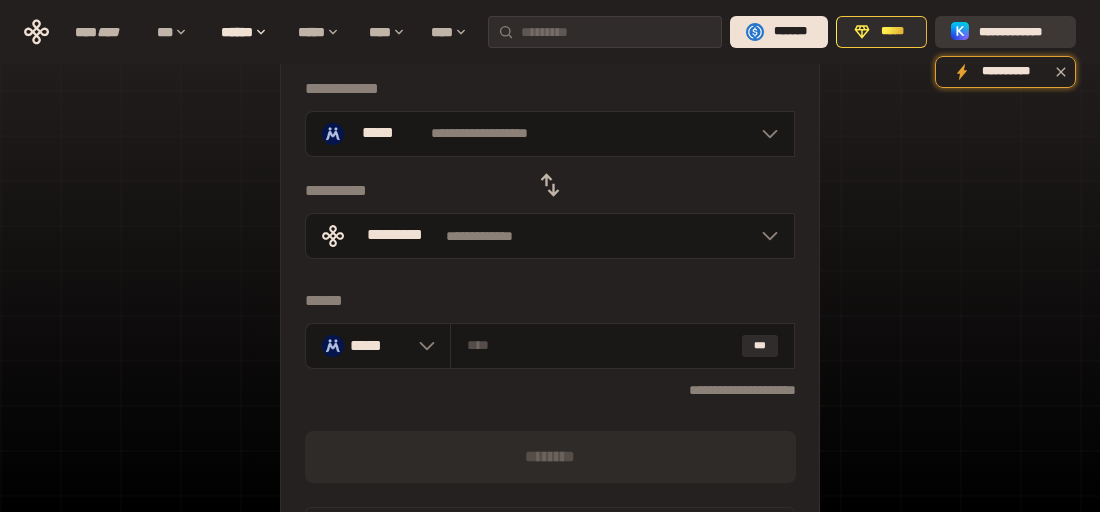 click on "**********" at bounding box center (1019, 32) 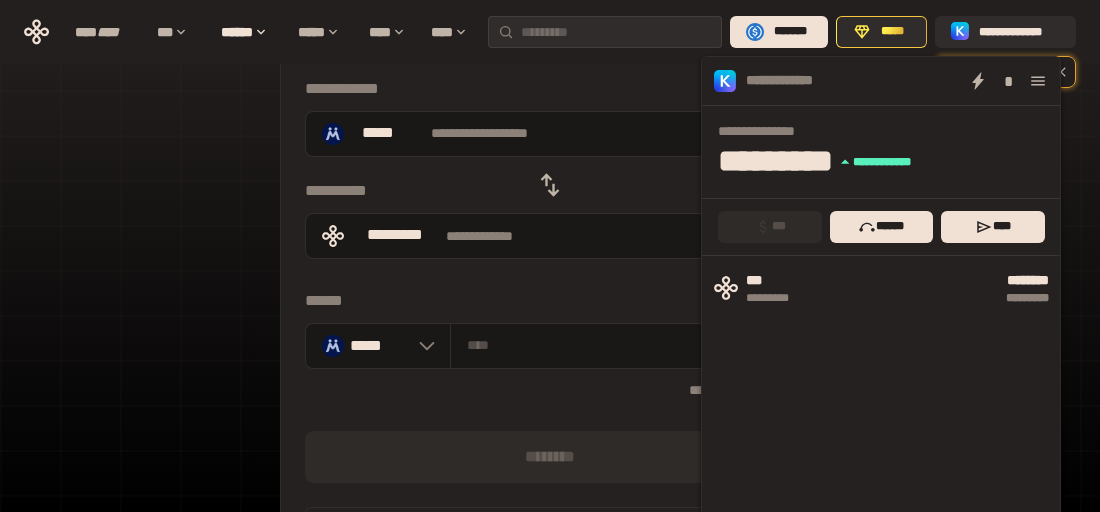 click on "**********" at bounding box center [550, 387] 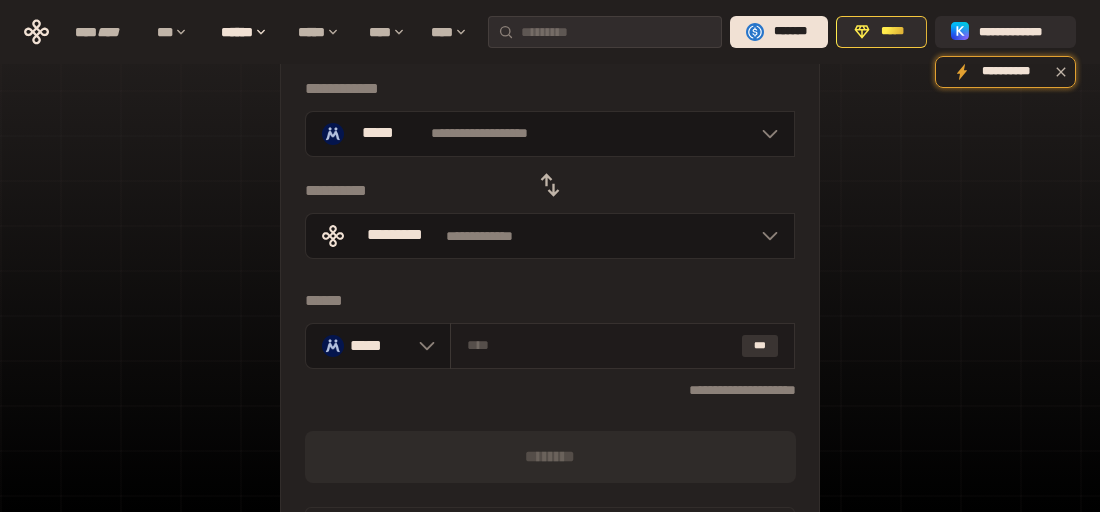 click on "***" at bounding box center [760, 346] 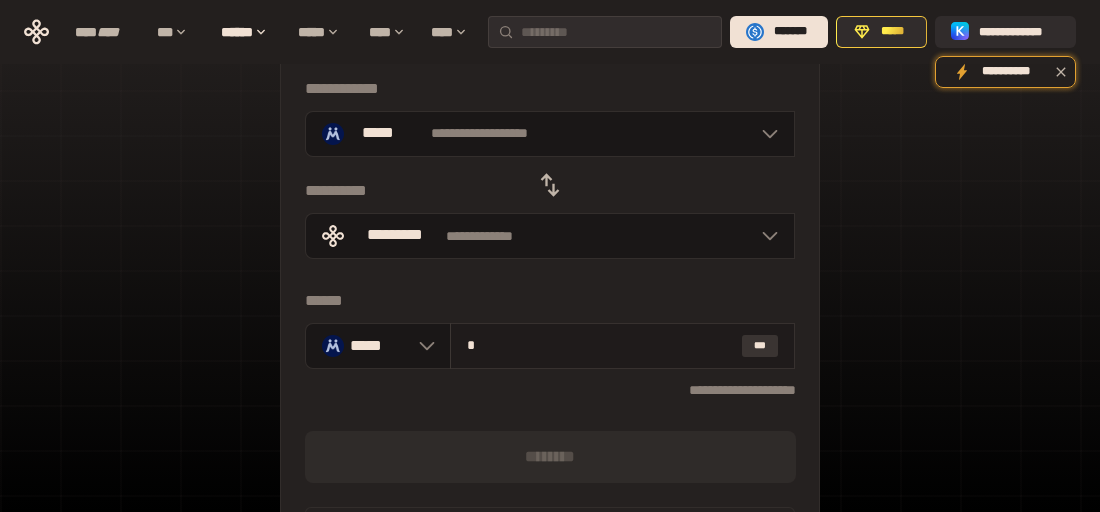 type 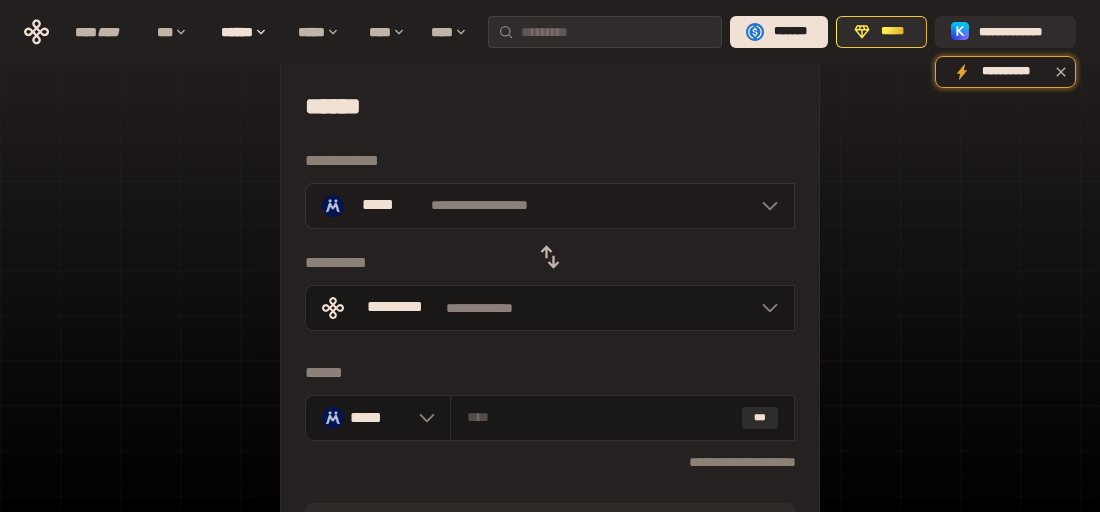 scroll, scrollTop: 0, scrollLeft: 0, axis: both 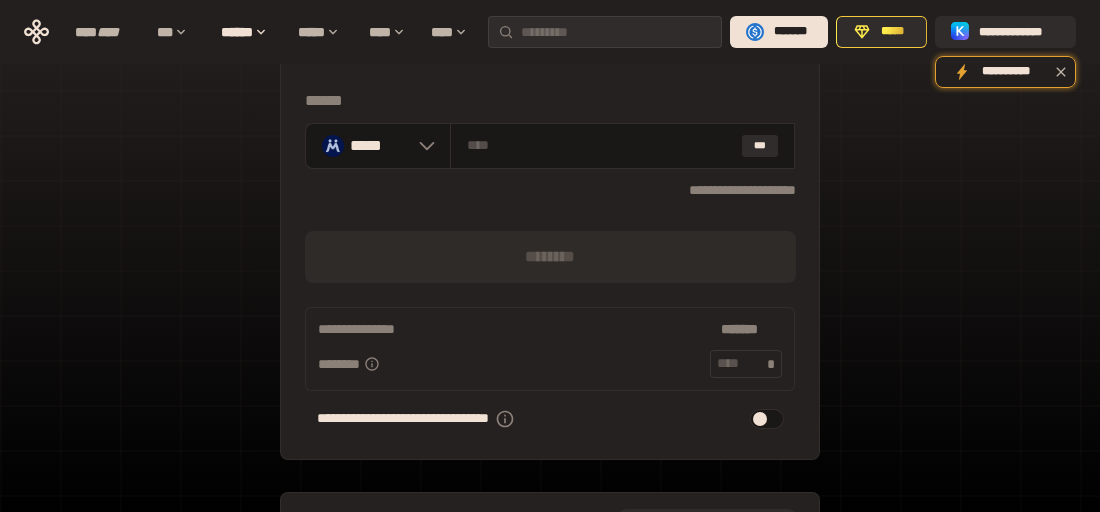 click on "**********" at bounding box center (550, 187) 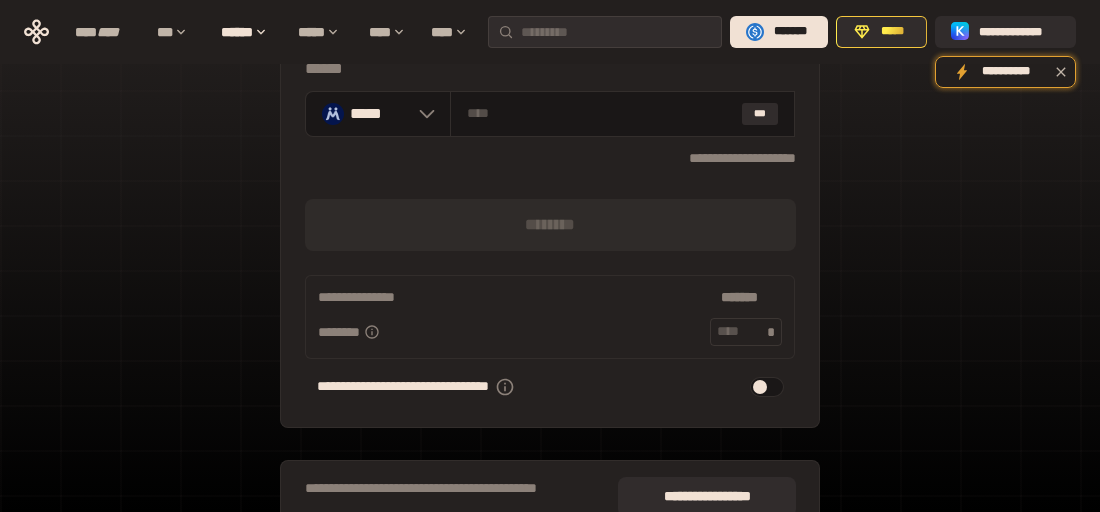 scroll, scrollTop: 443, scrollLeft: 0, axis: vertical 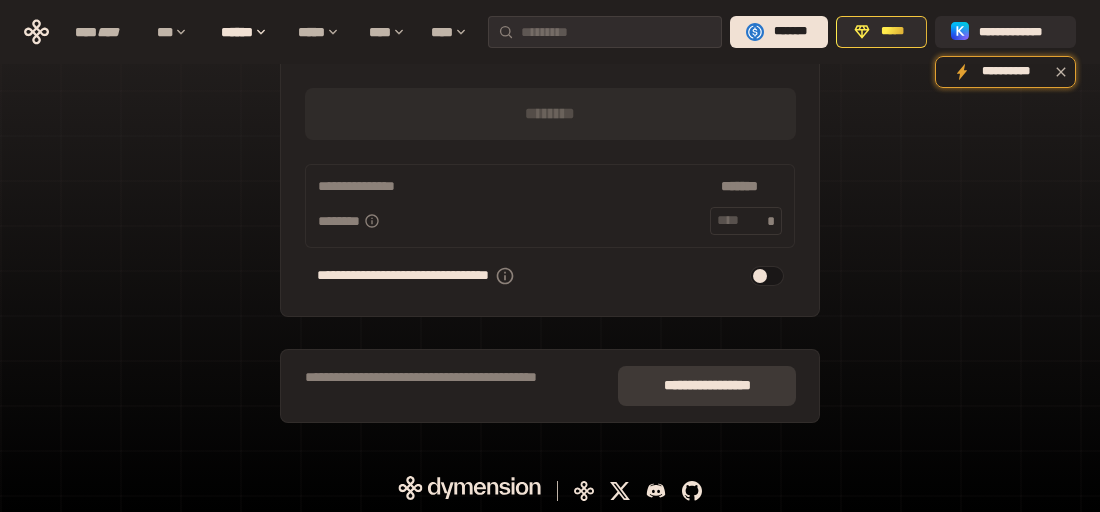 click on "**** **** * *****" at bounding box center [707, 386] 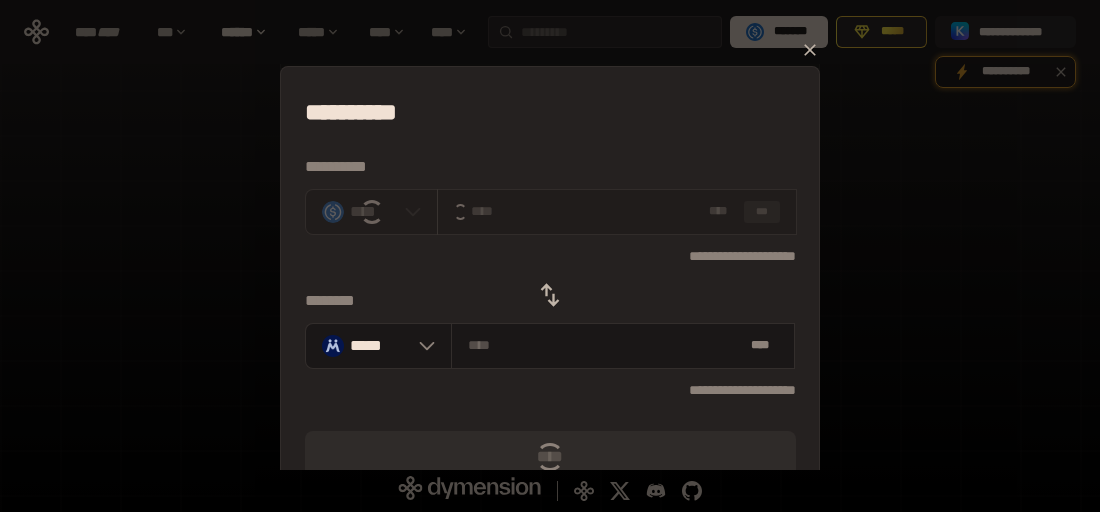 click 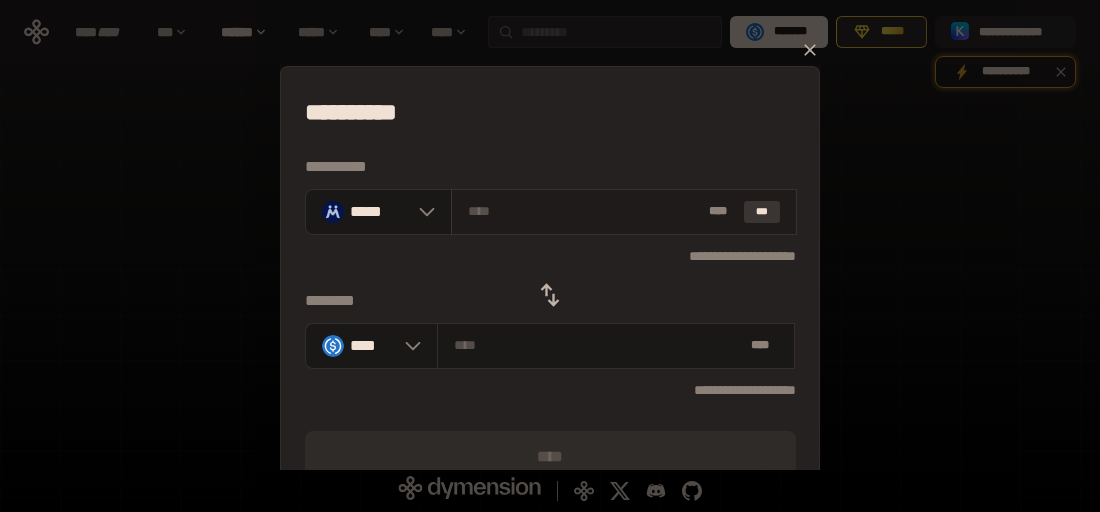 click on "***" at bounding box center [762, 212] 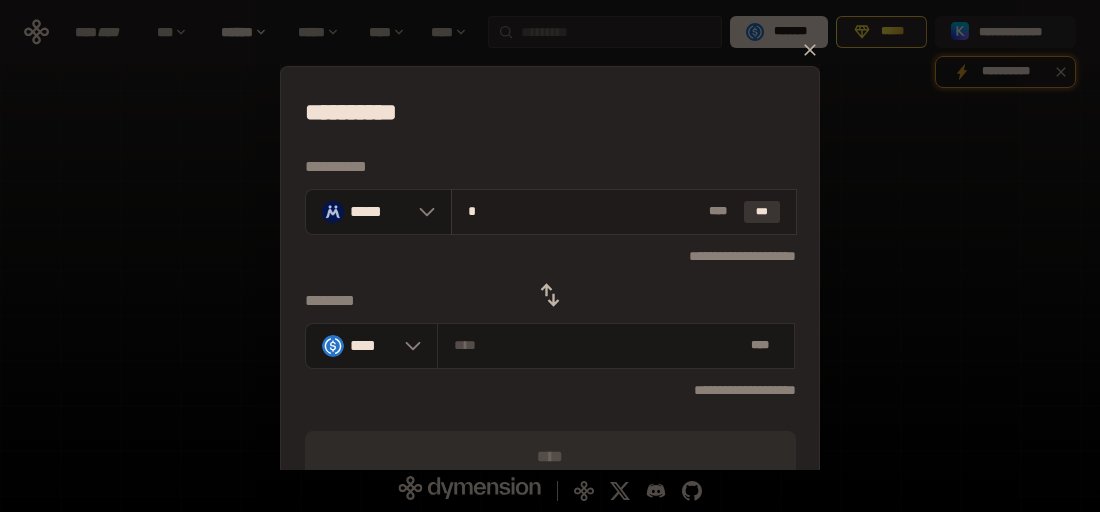 type 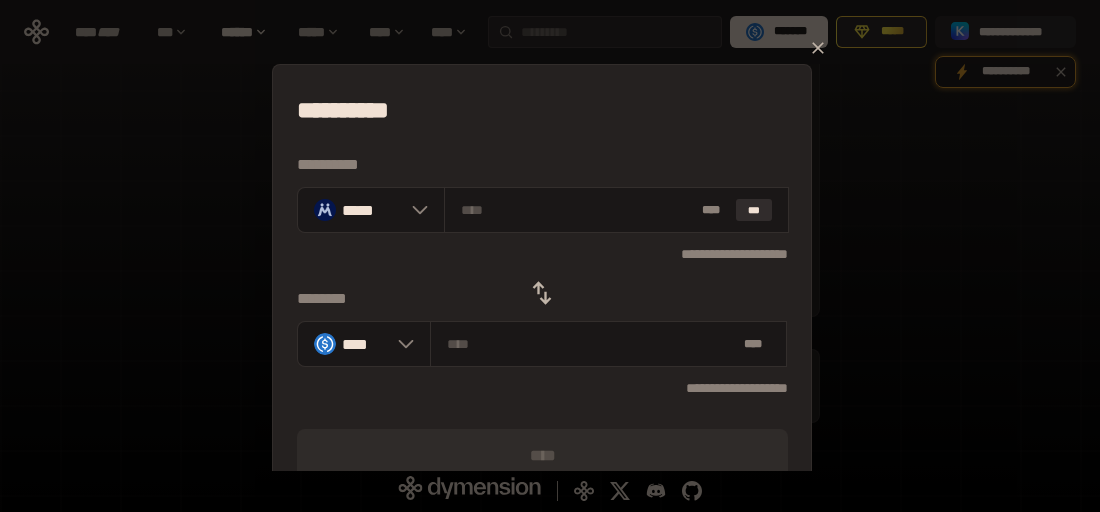 scroll, scrollTop: 0, scrollLeft: 0, axis: both 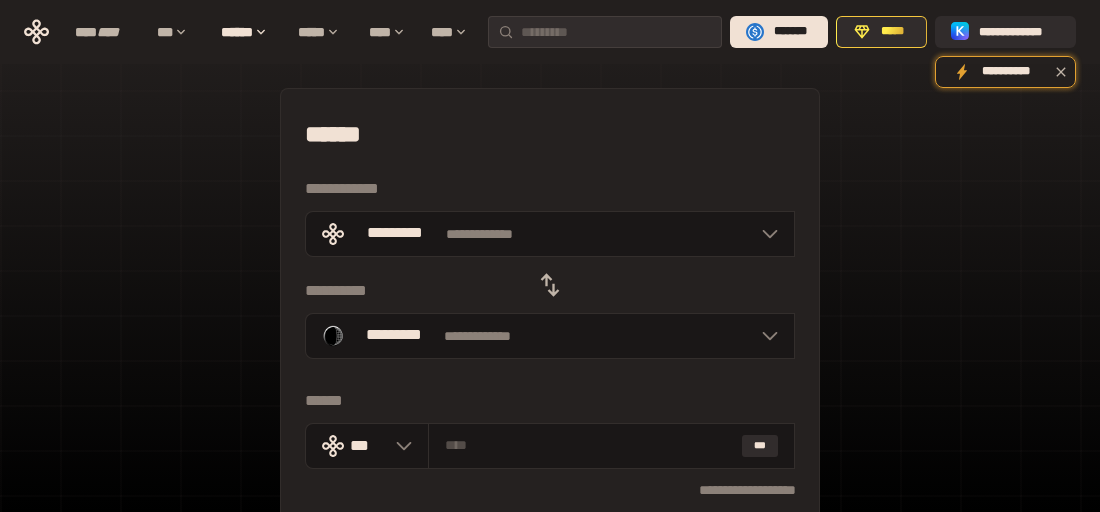 click 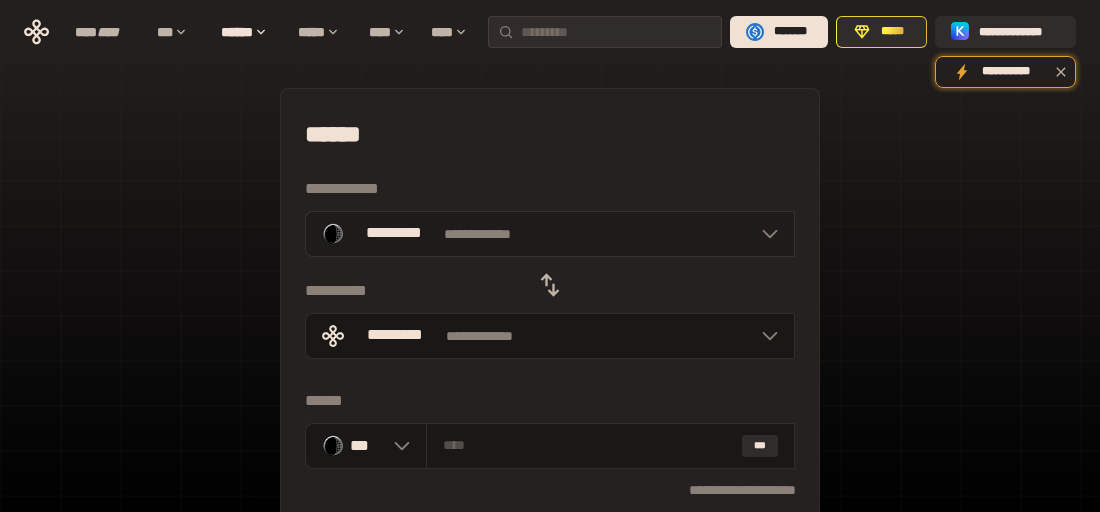 click at bounding box center [765, 234] 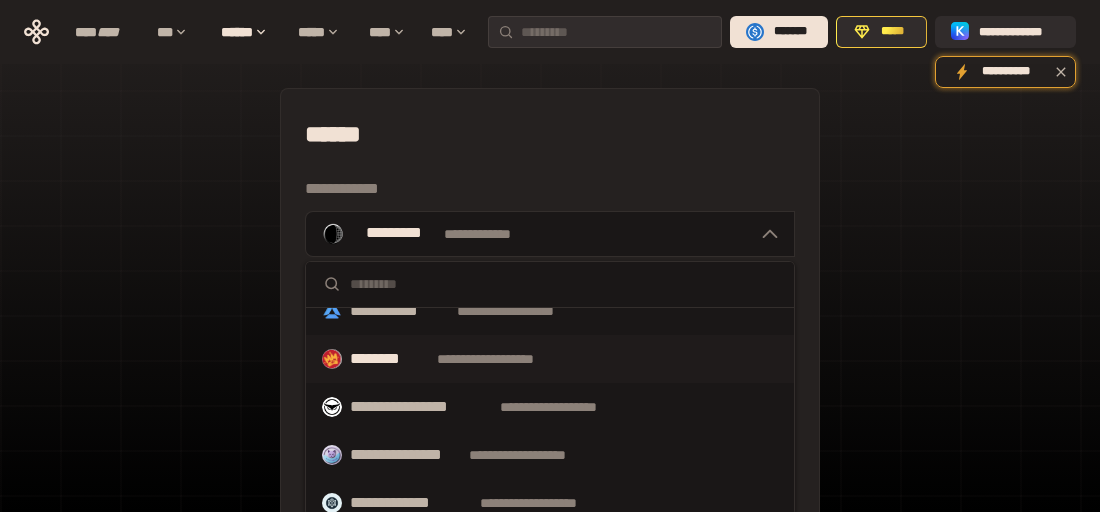 scroll, scrollTop: 200, scrollLeft: 0, axis: vertical 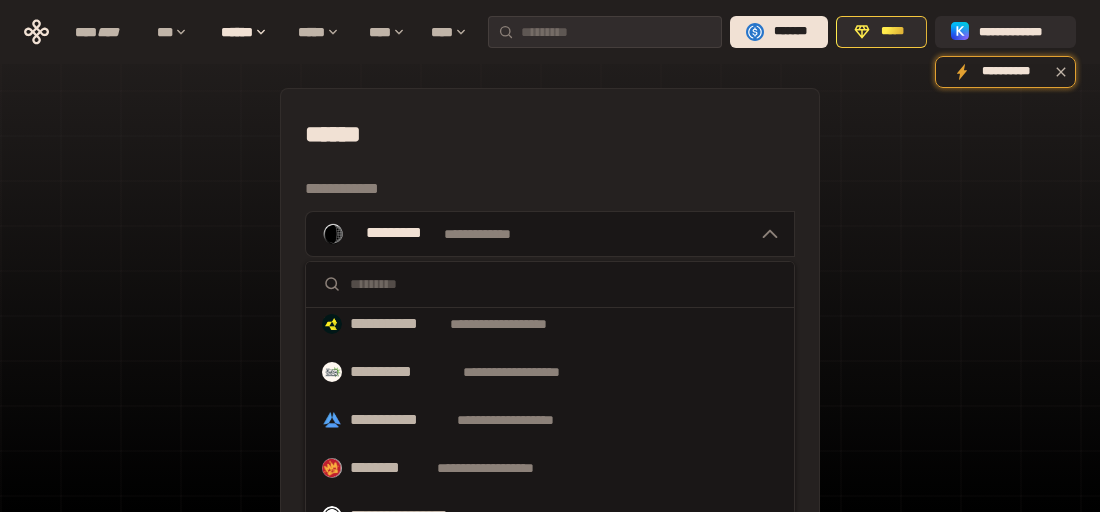 click at bounding box center (564, 284) 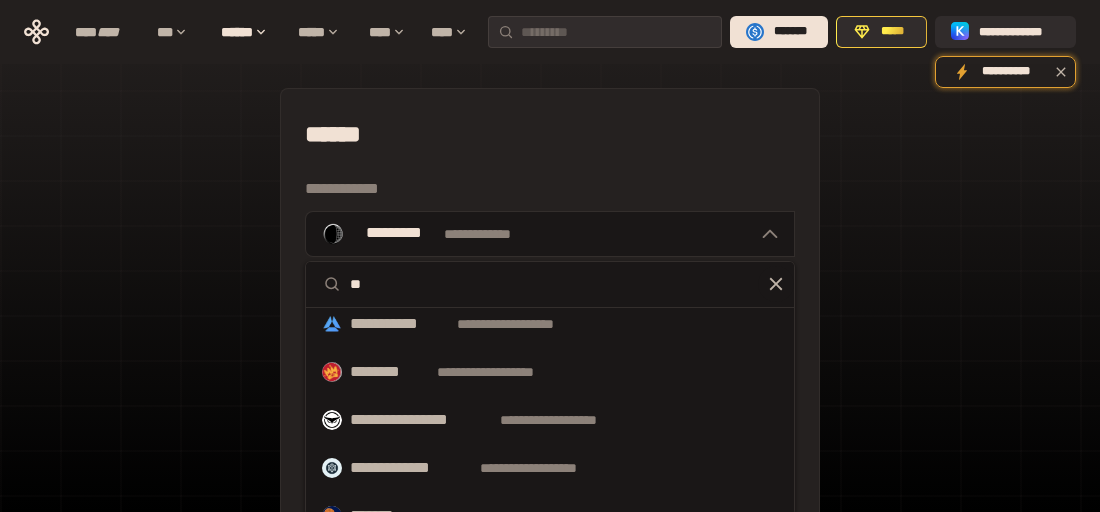 scroll, scrollTop: 0, scrollLeft: 0, axis: both 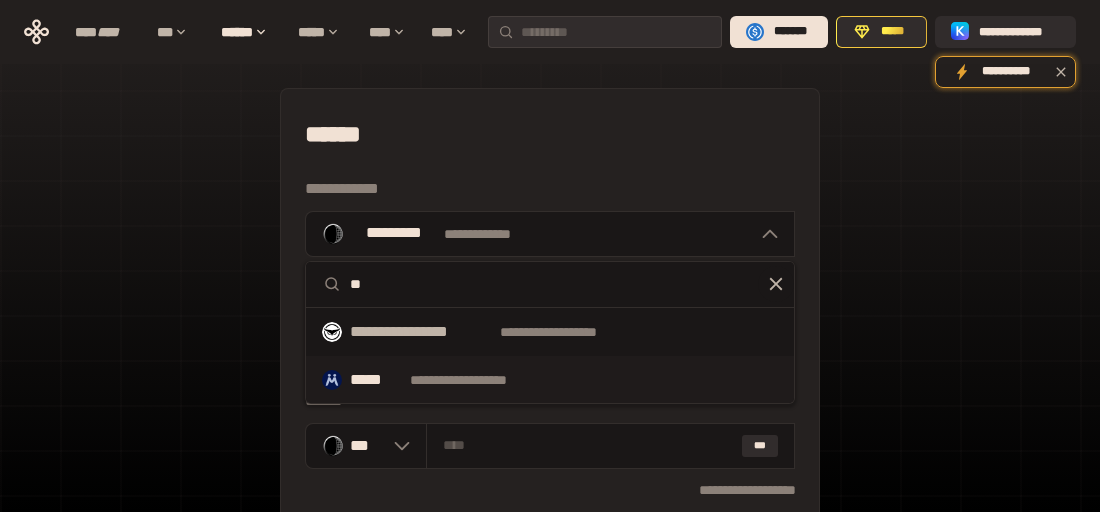 type on "**" 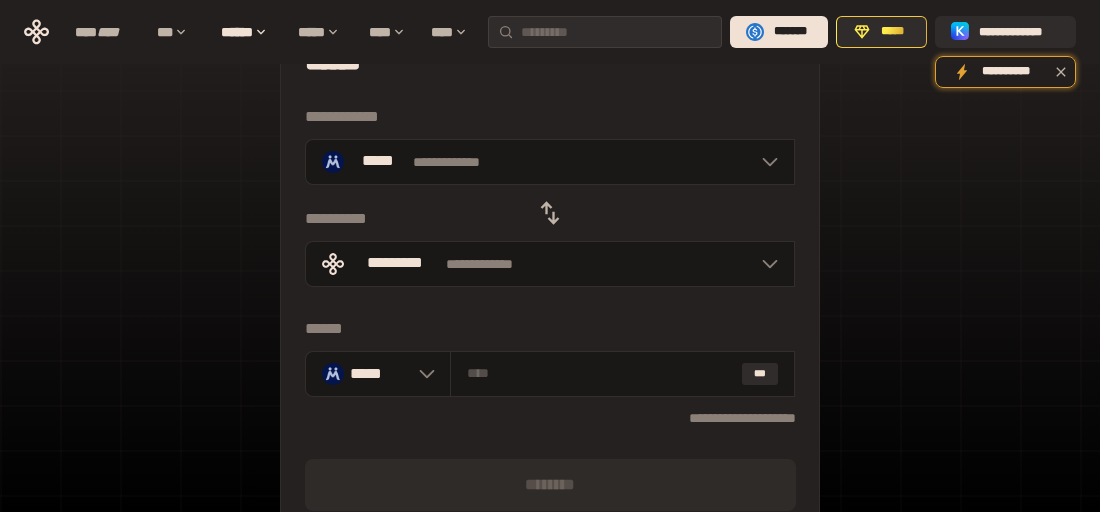 scroll, scrollTop: 100, scrollLeft: 0, axis: vertical 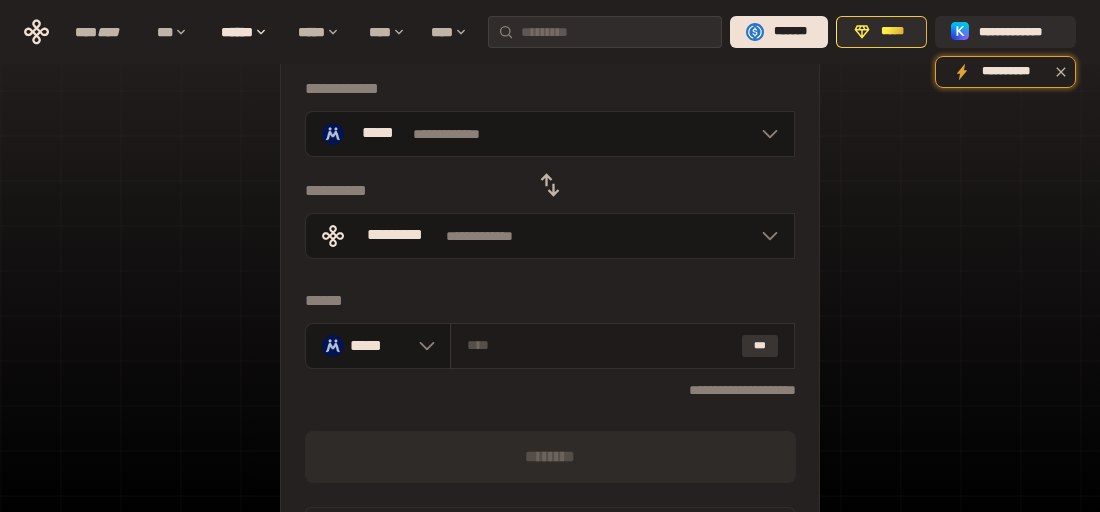 click on "***" at bounding box center (760, 346) 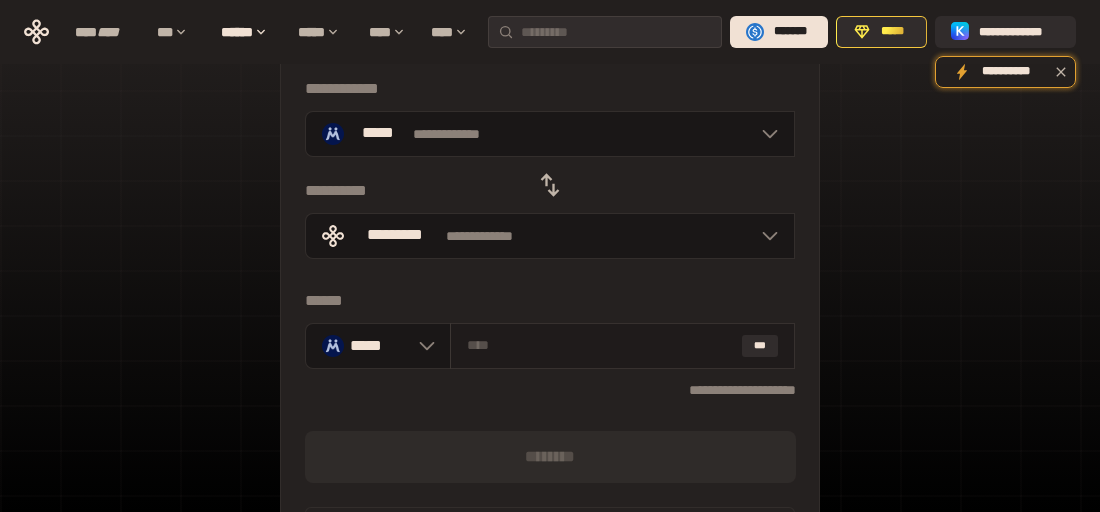 click at bounding box center [600, 345] 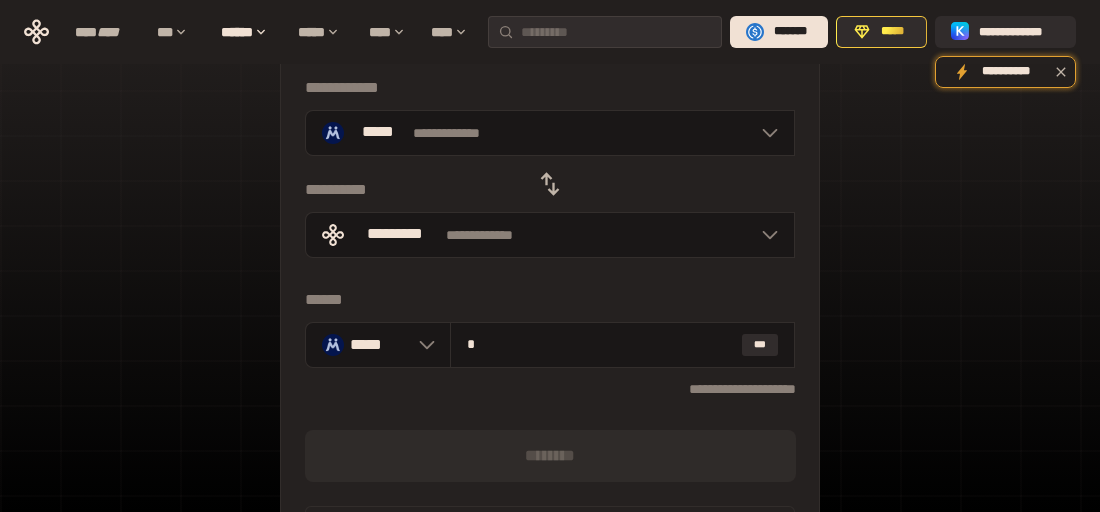 scroll, scrollTop: 100, scrollLeft: 0, axis: vertical 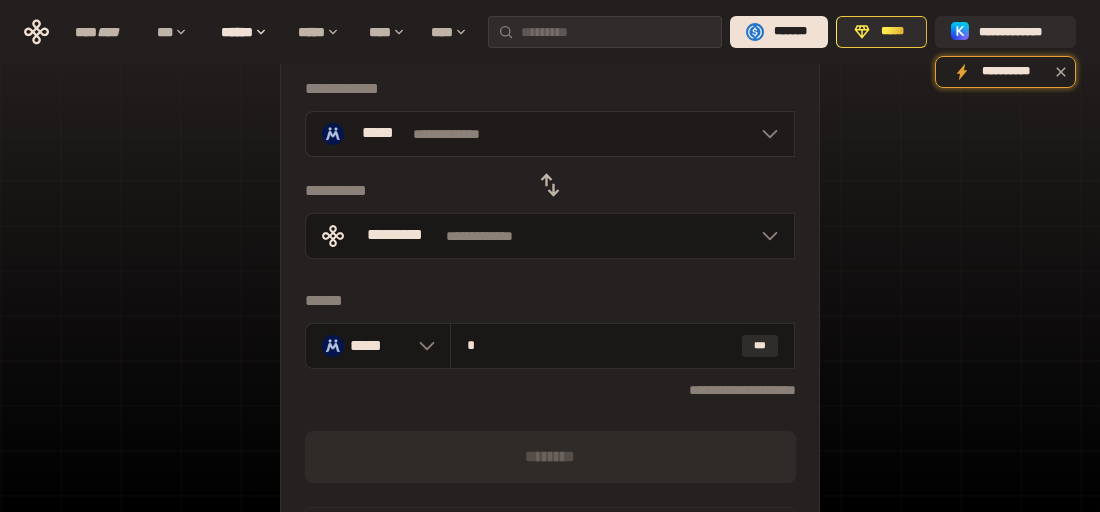 type on "*" 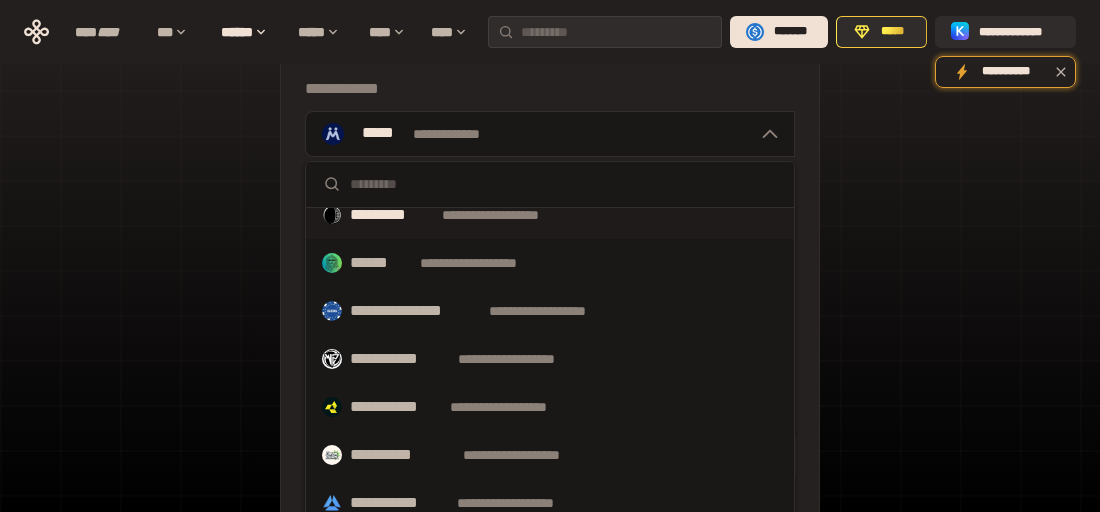 scroll, scrollTop: 0, scrollLeft: 0, axis: both 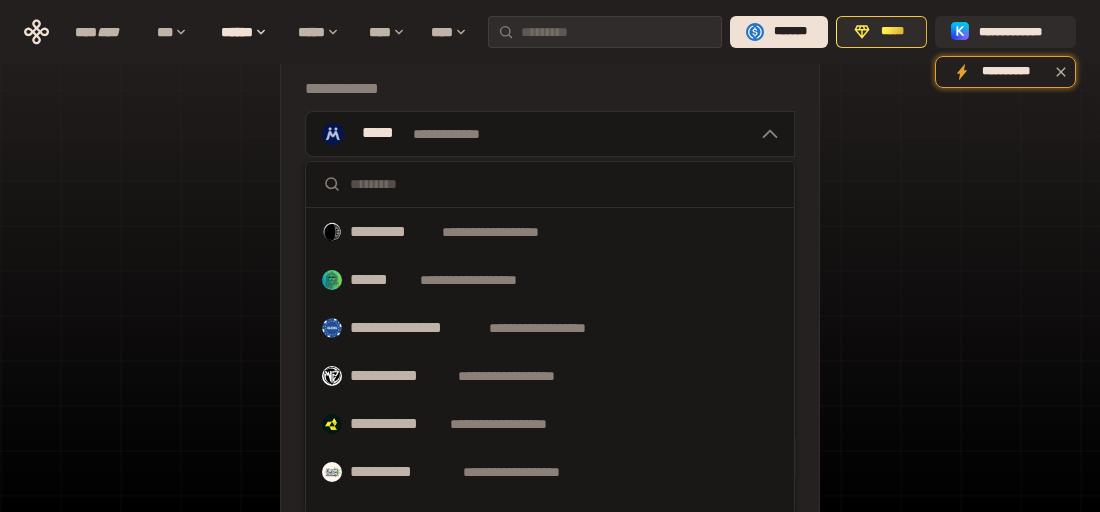 click at bounding box center (564, 184) 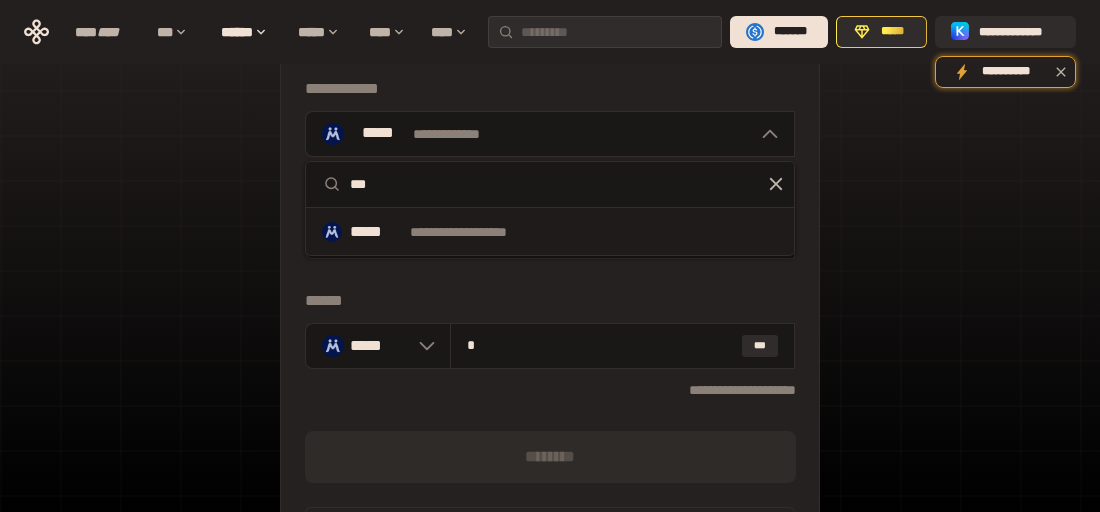 type on "***" 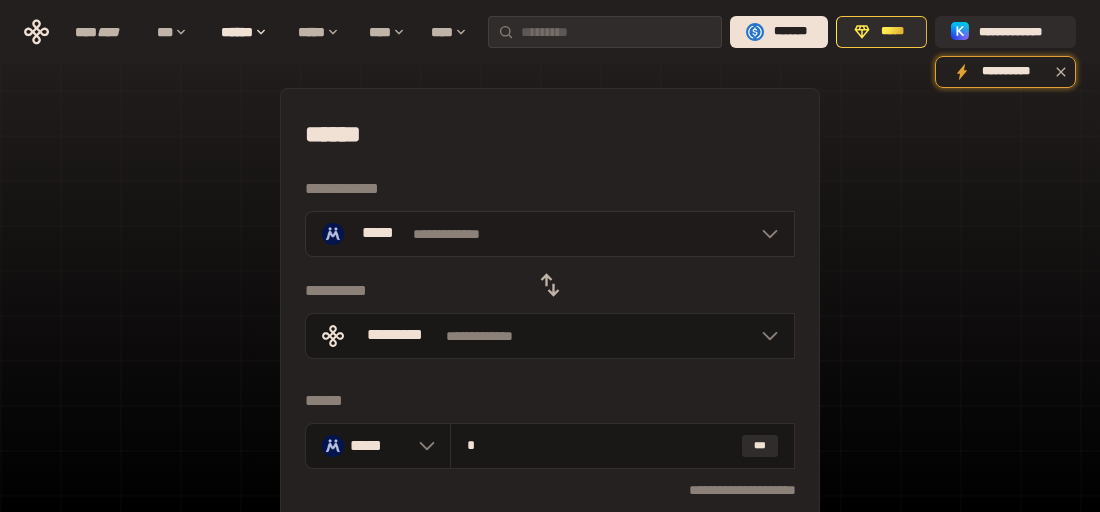 scroll, scrollTop: 100, scrollLeft: 0, axis: vertical 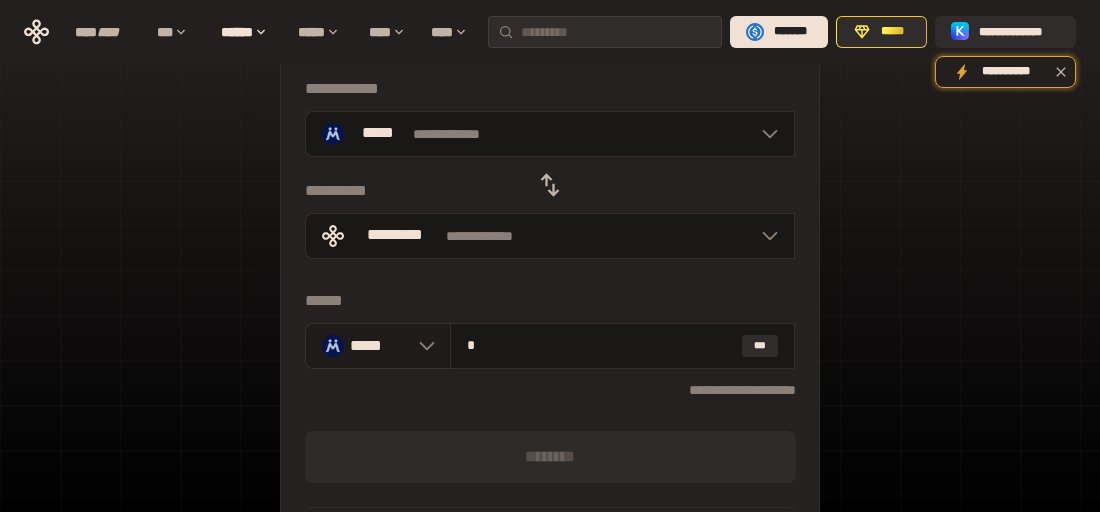 click 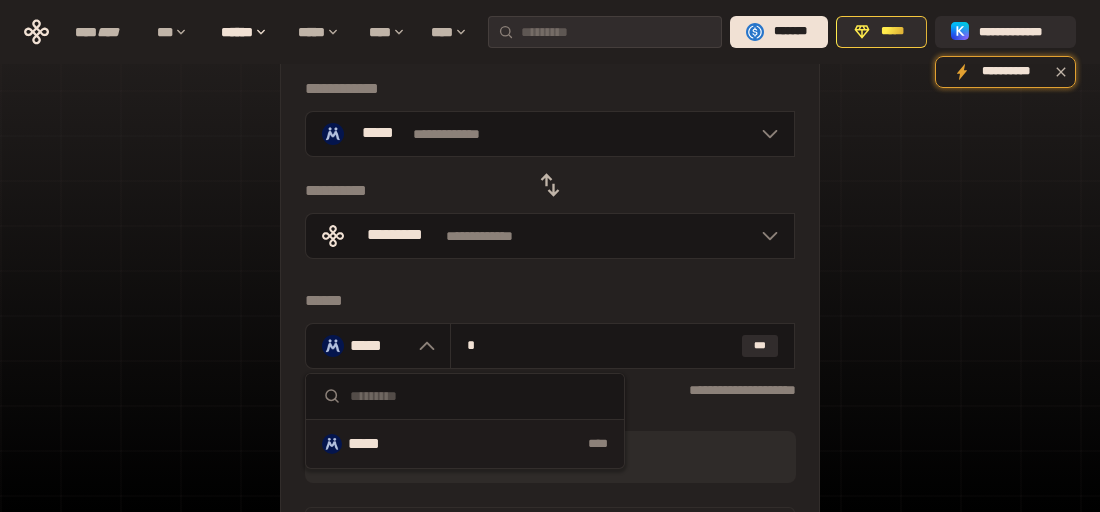 drag, startPoint x: 421, startPoint y: 442, endPoint x: 431, endPoint y: 444, distance: 10.198039 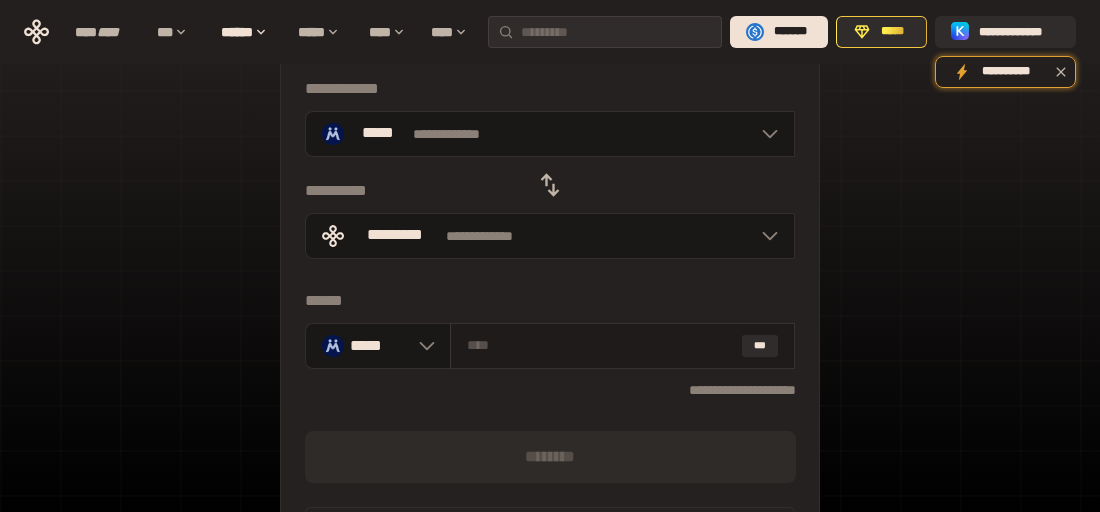 click at bounding box center (600, 345) 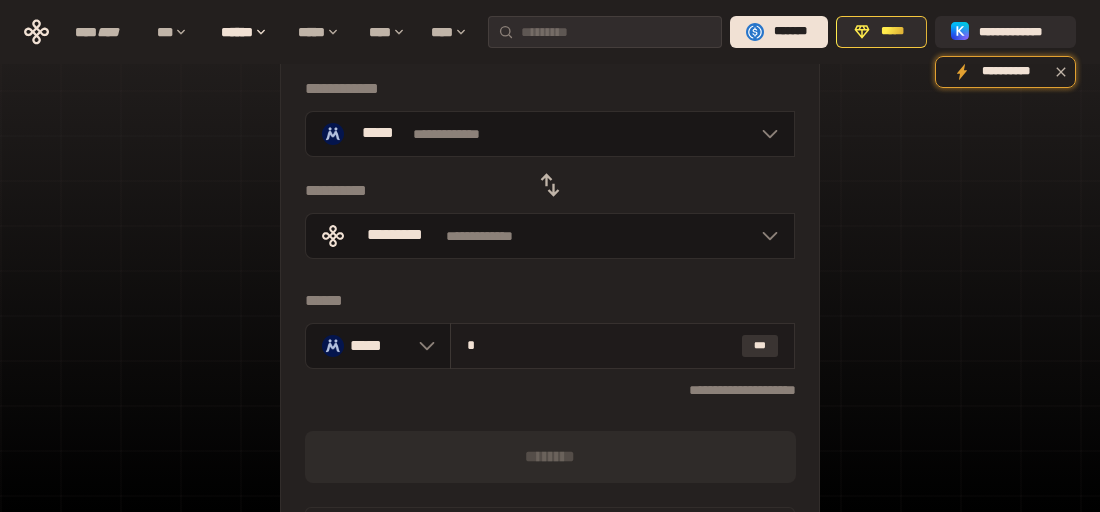 type on "*" 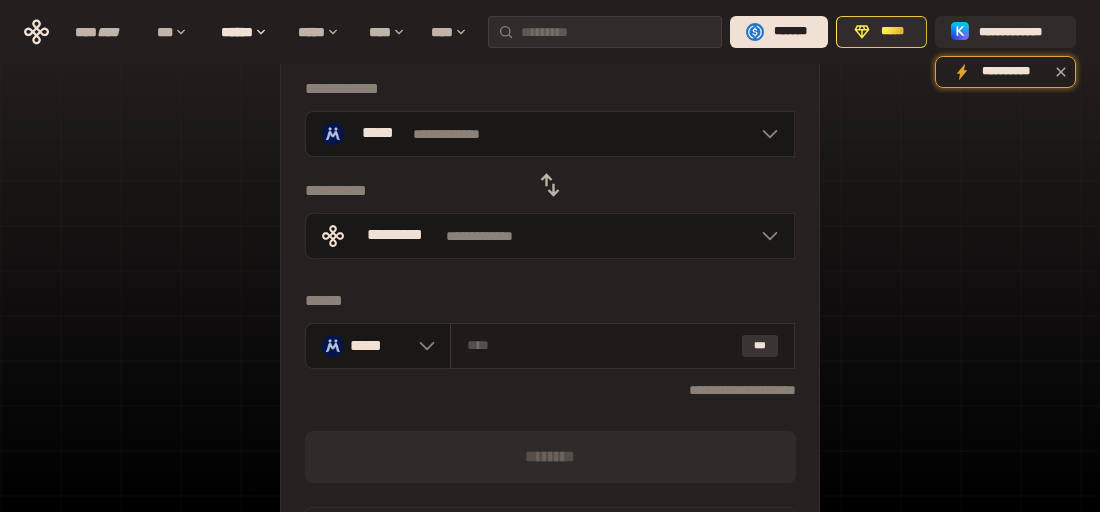 click on "***" at bounding box center [760, 346] 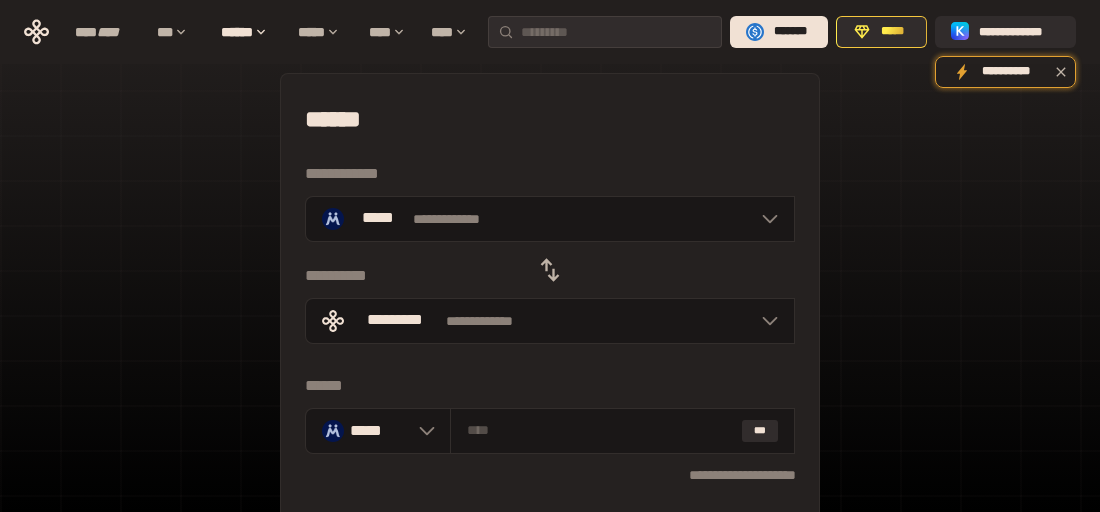 scroll, scrollTop: 0, scrollLeft: 0, axis: both 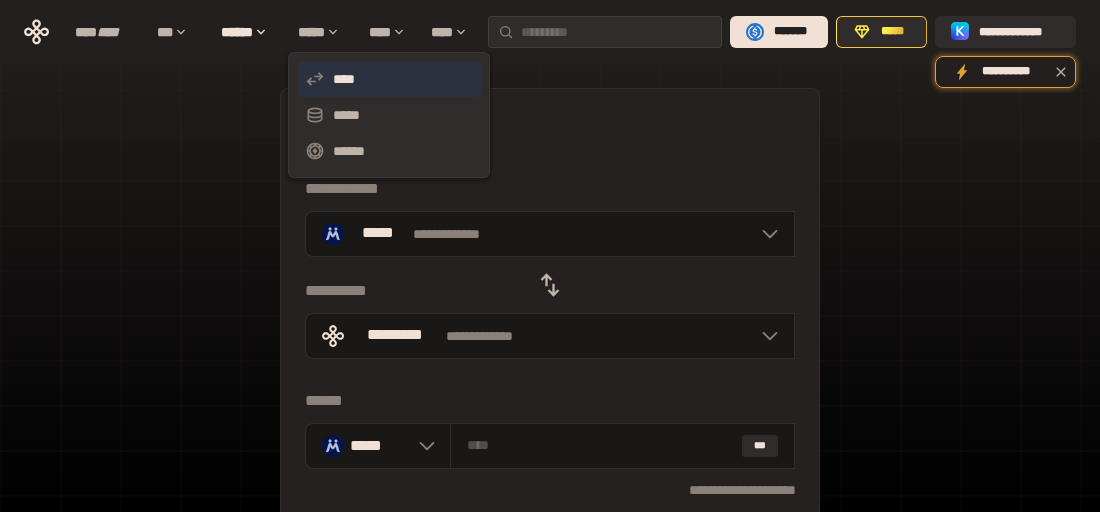 click on "****" at bounding box center [389, 79] 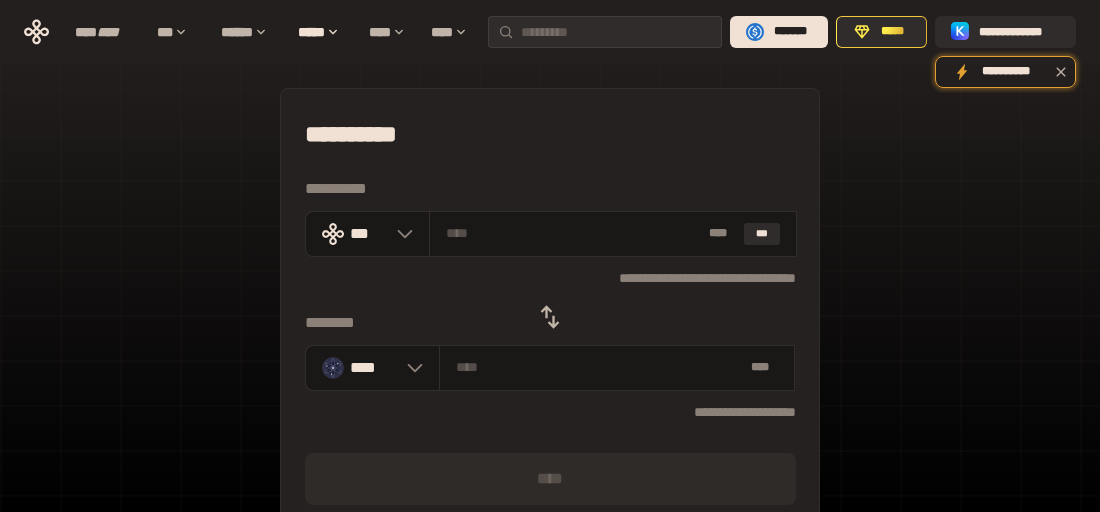 click 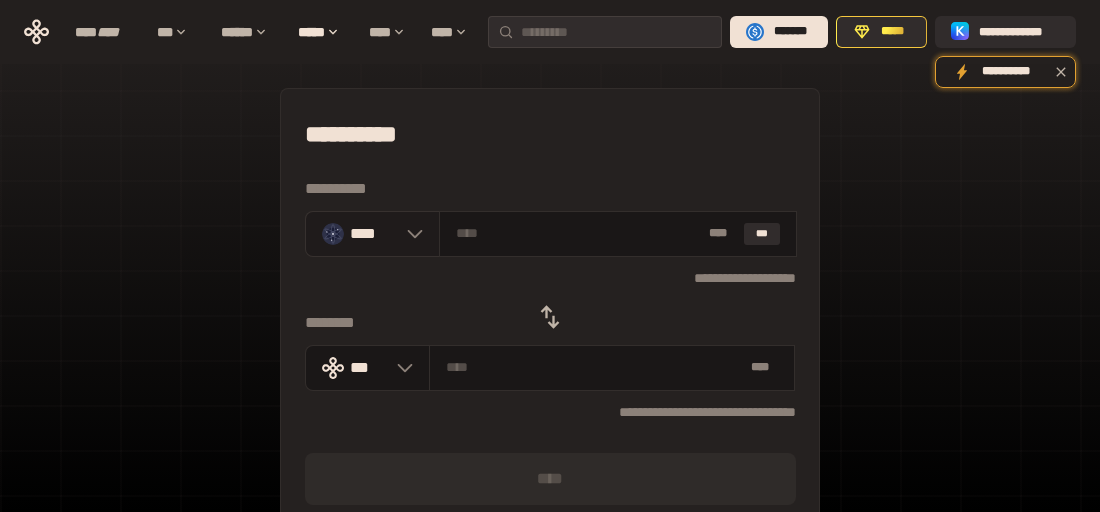 click 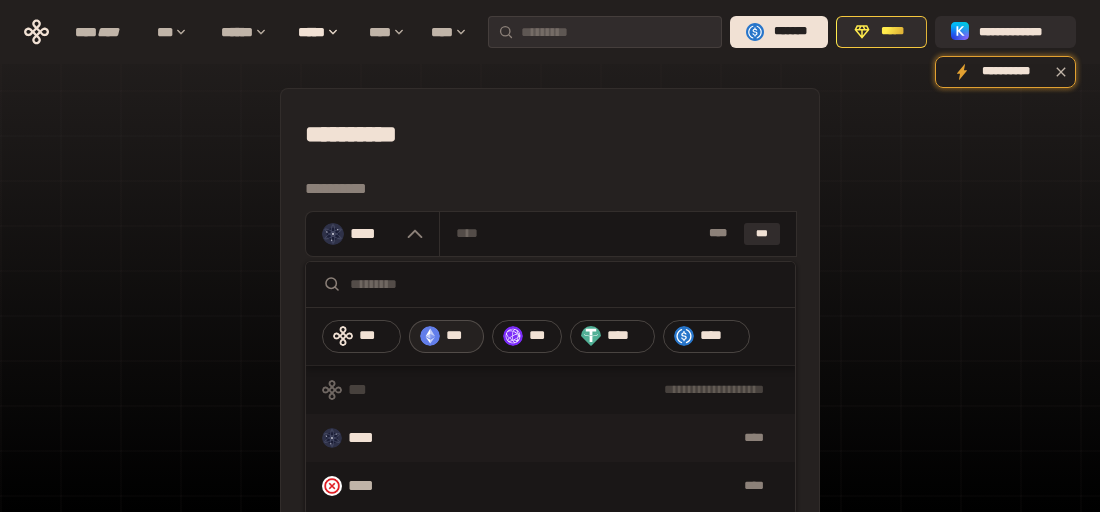 scroll, scrollTop: 1000, scrollLeft: 0, axis: vertical 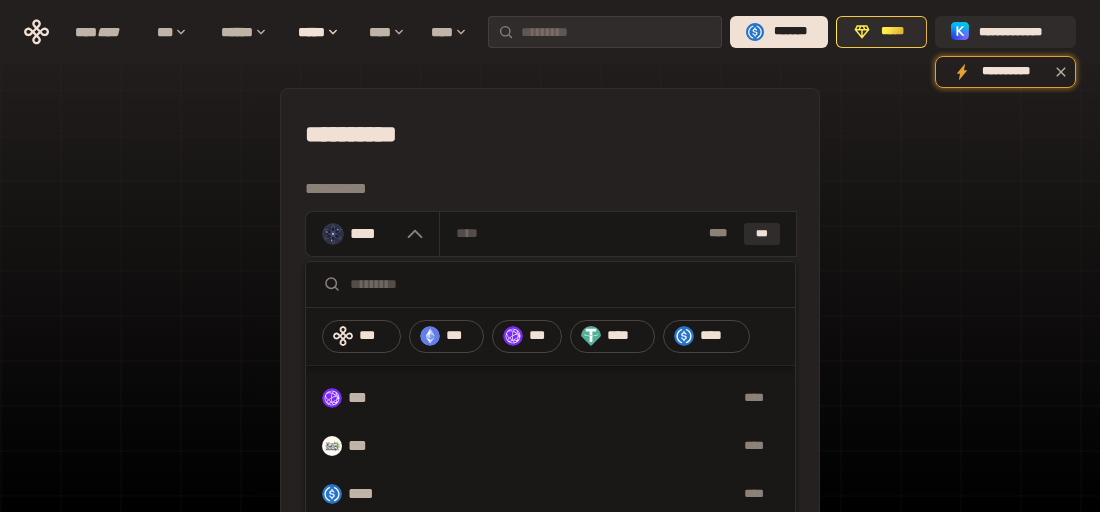 click at bounding box center [564, 284] 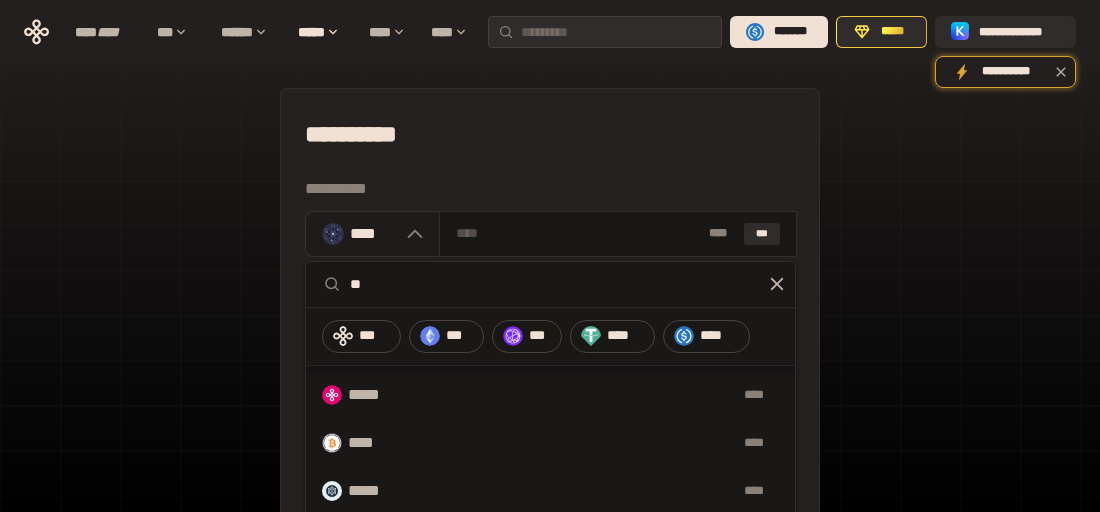 scroll, scrollTop: 0, scrollLeft: 0, axis: both 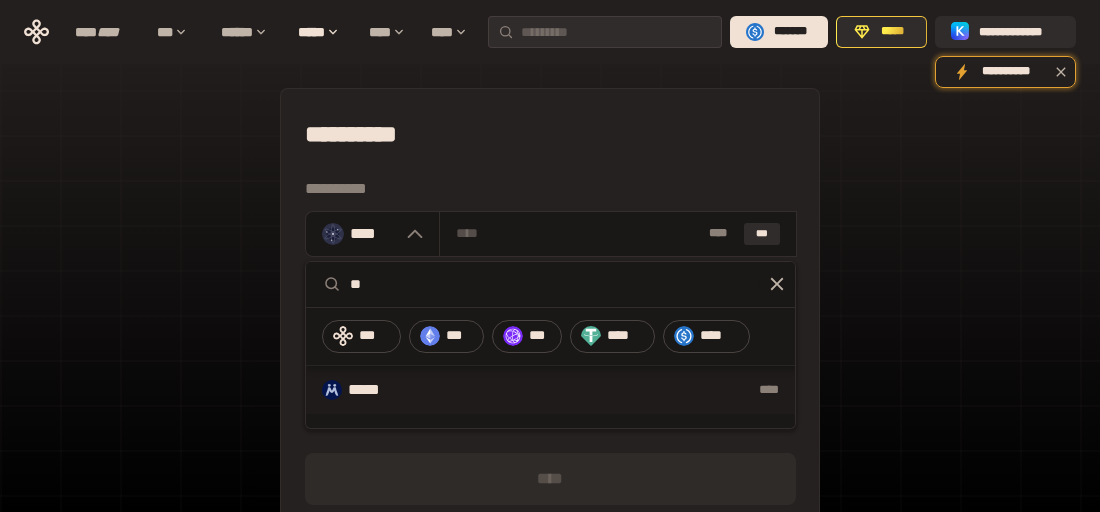 type on "**" 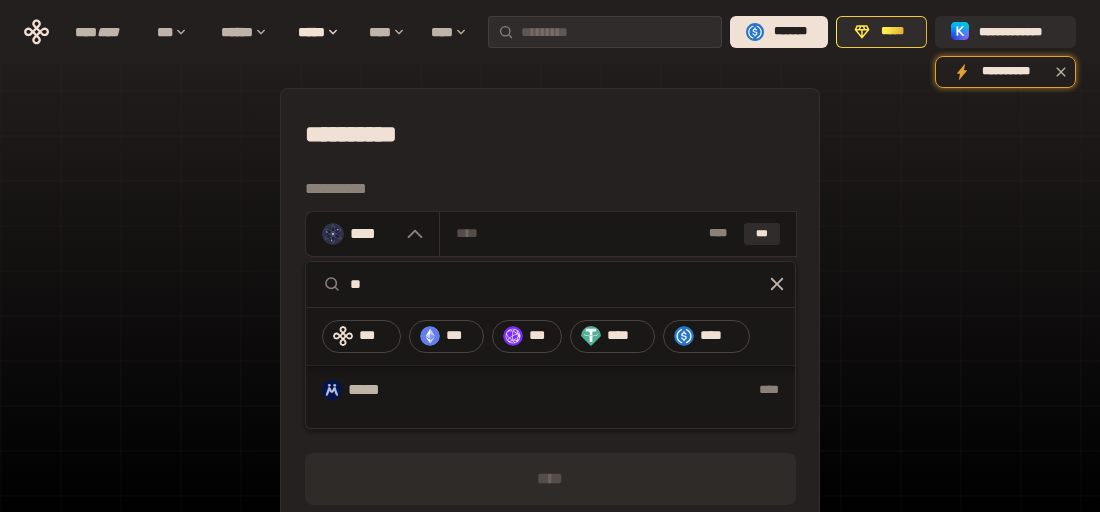 click on "***** ****" at bounding box center [550, 390] 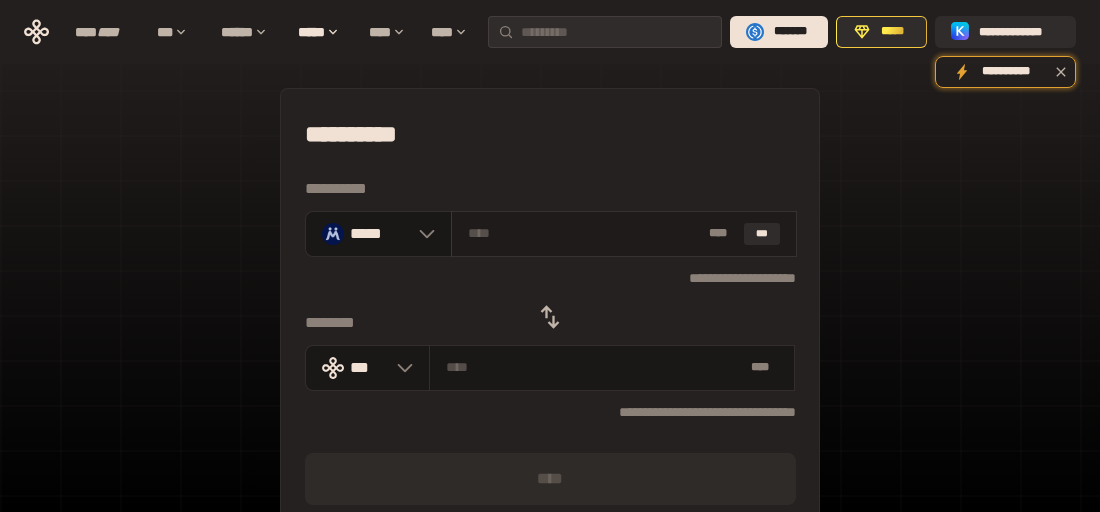 click at bounding box center [584, 233] 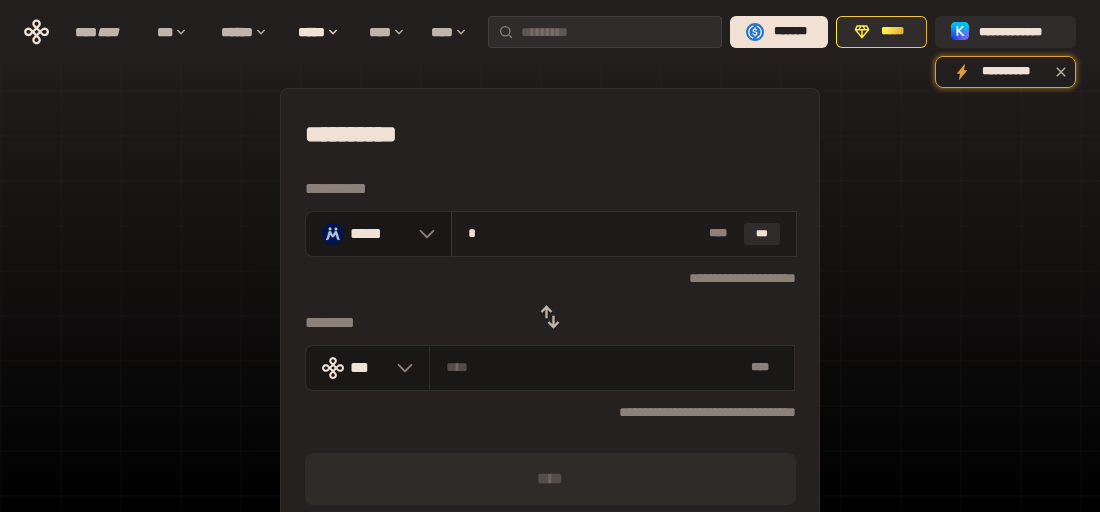 type on "**********" 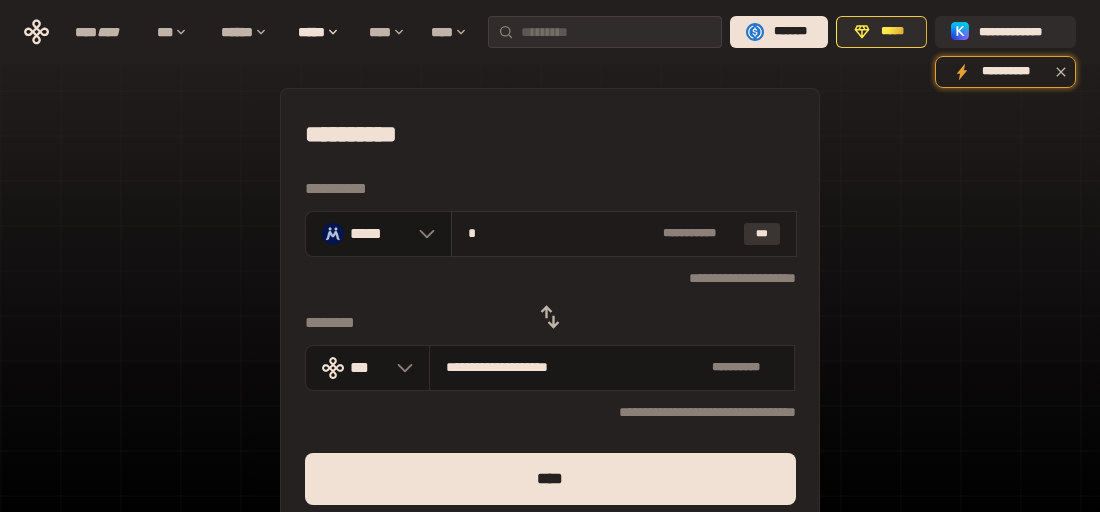 type on "*" 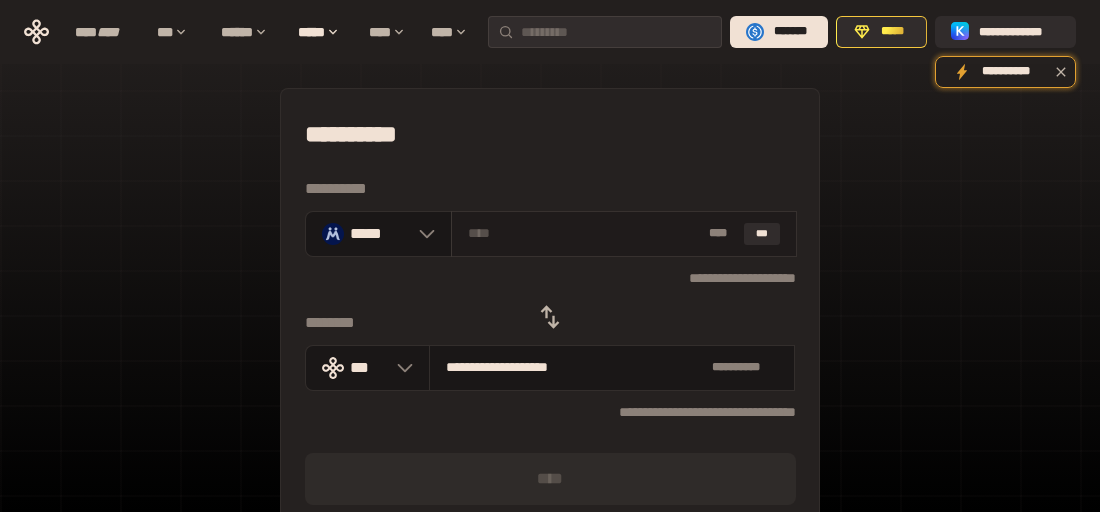 drag, startPoint x: 761, startPoint y: 232, endPoint x: 781, endPoint y: 254, distance: 29.732138 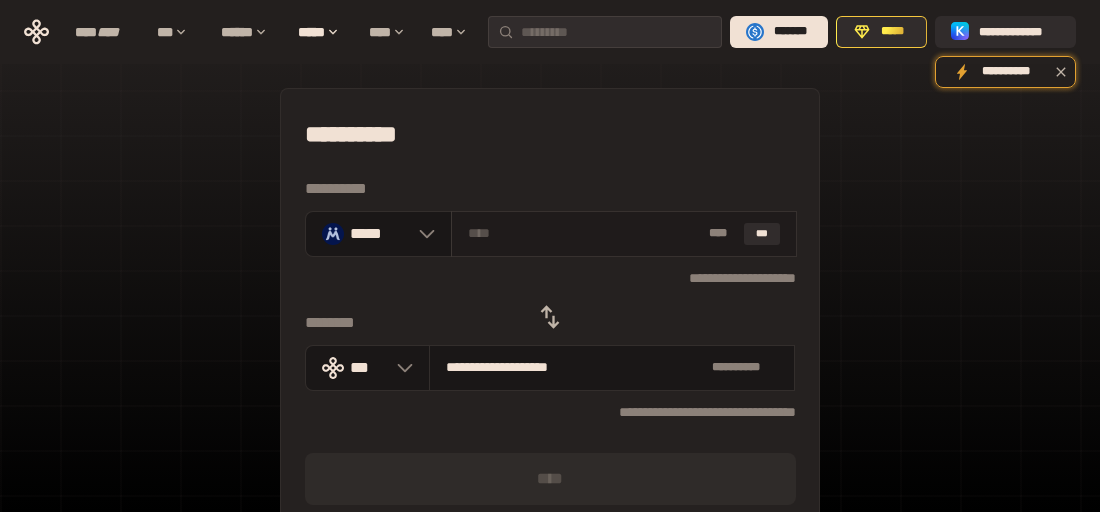 click at bounding box center (584, 233) 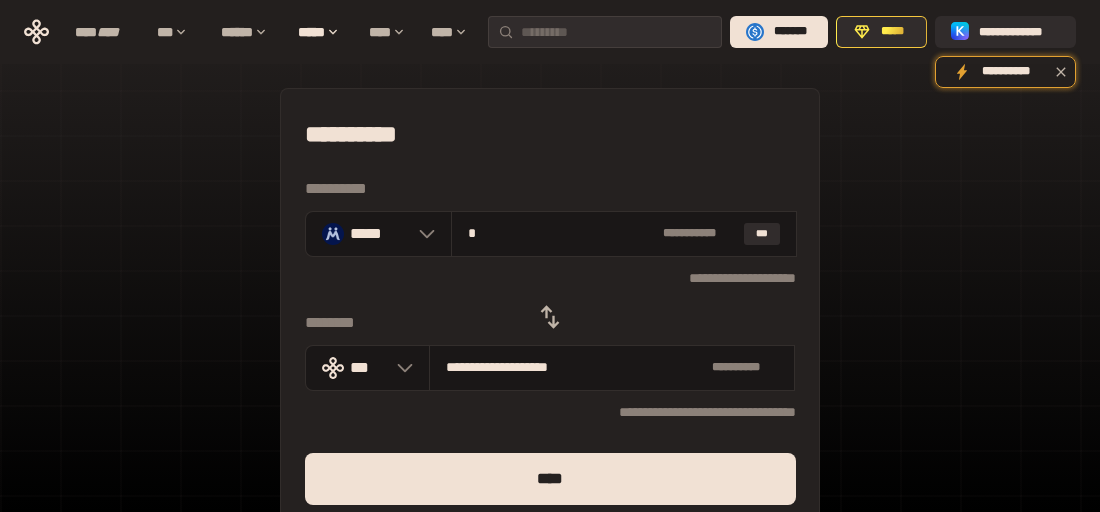 type on "*" 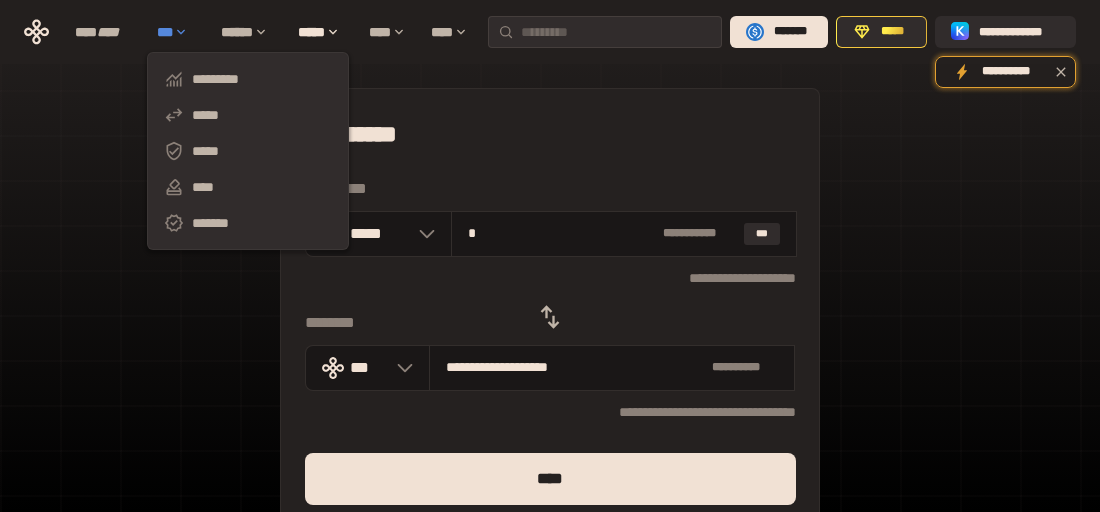 click on "***" at bounding box center (179, 32) 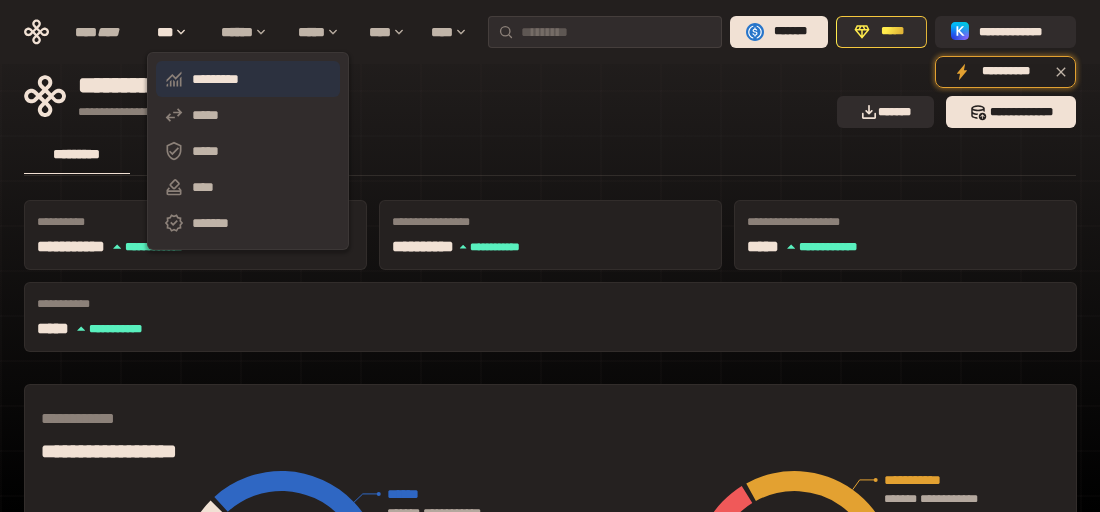 click on "*********" at bounding box center (248, 79) 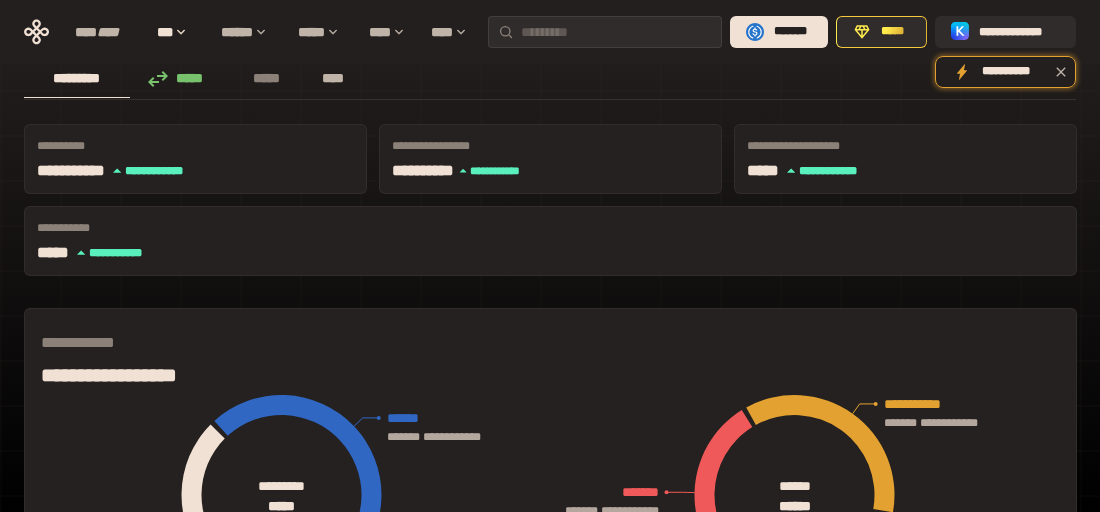 scroll, scrollTop: 0, scrollLeft: 0, axis: both 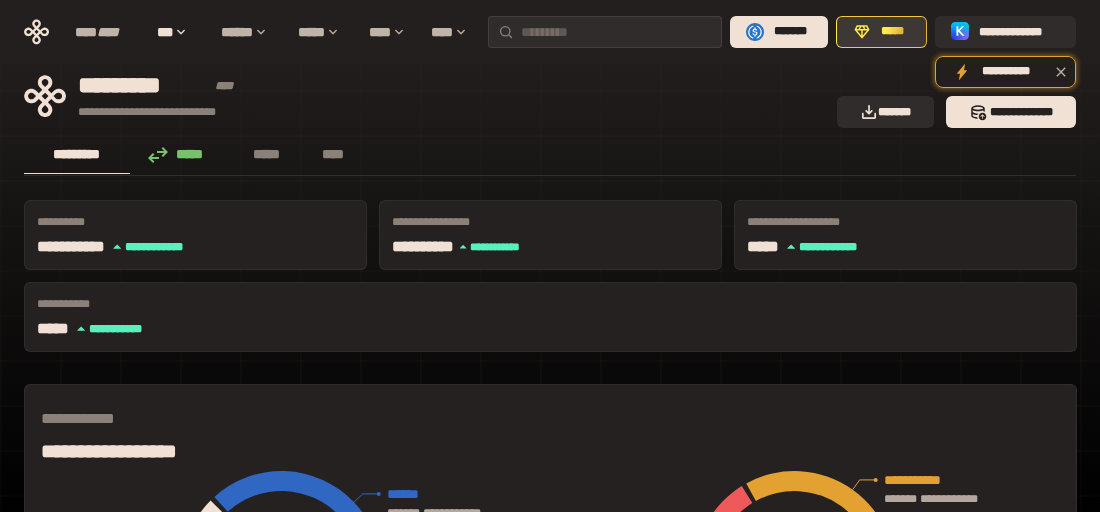 click 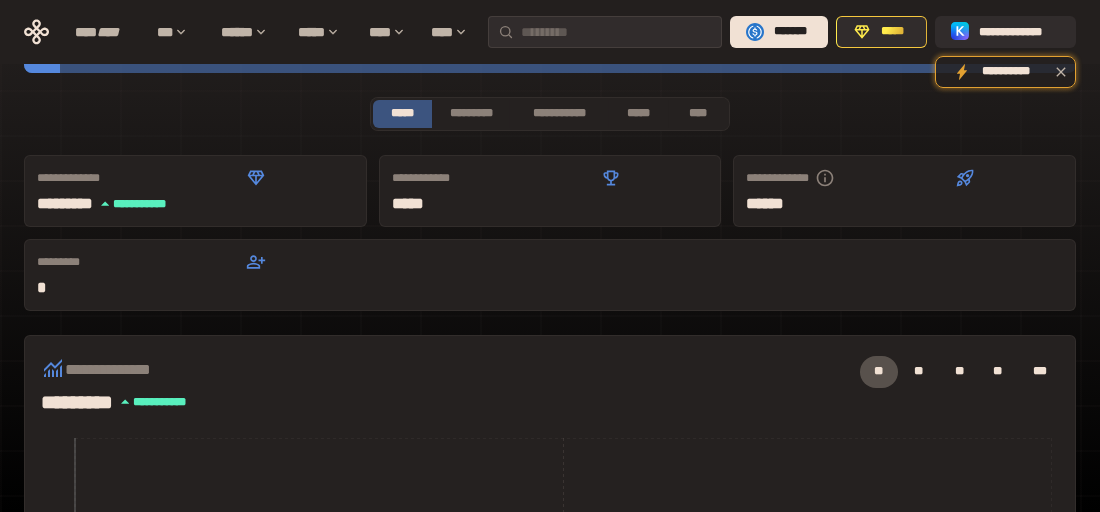 scroll, scrollTop: 0, scrollLeft: 0, axis: both 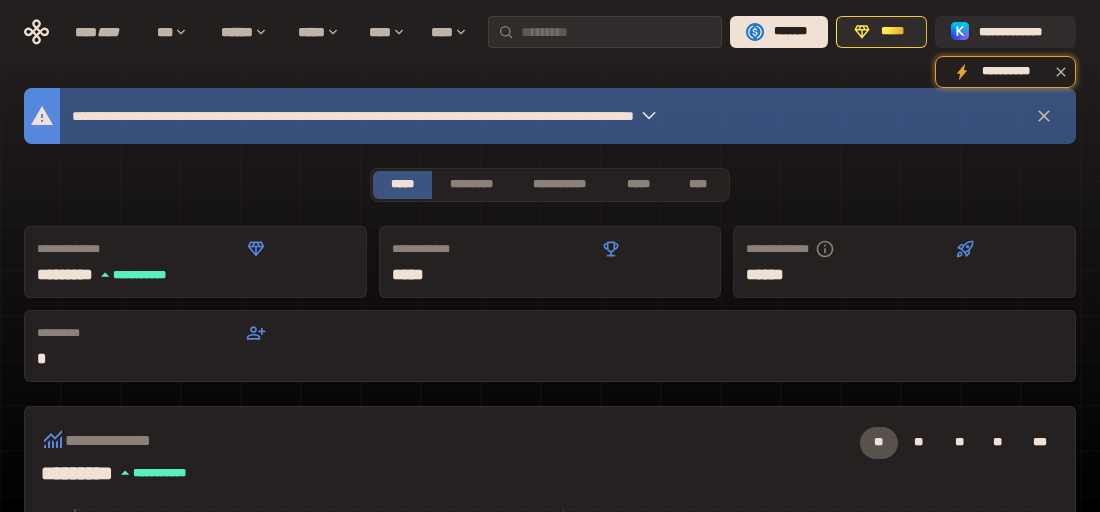 click 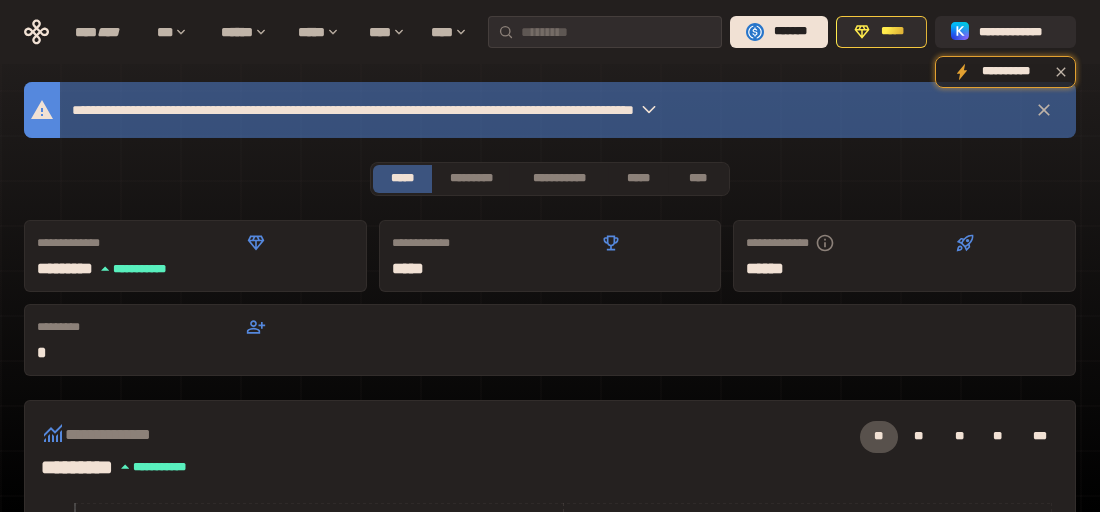scroll, scrollTop: 0, scrollLeft: 0, axis: both 